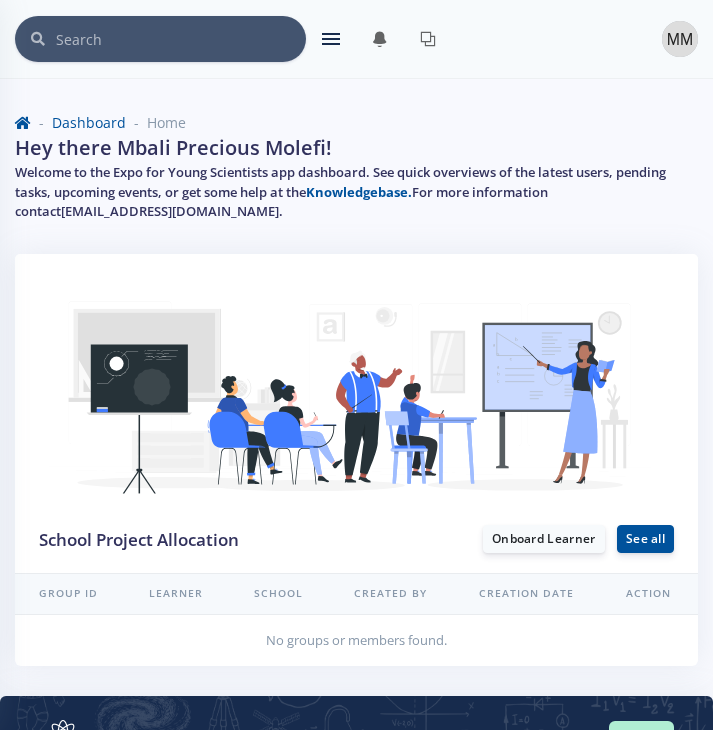 scroll, scrollTop: 0, scrollLeft: 0, axis: both 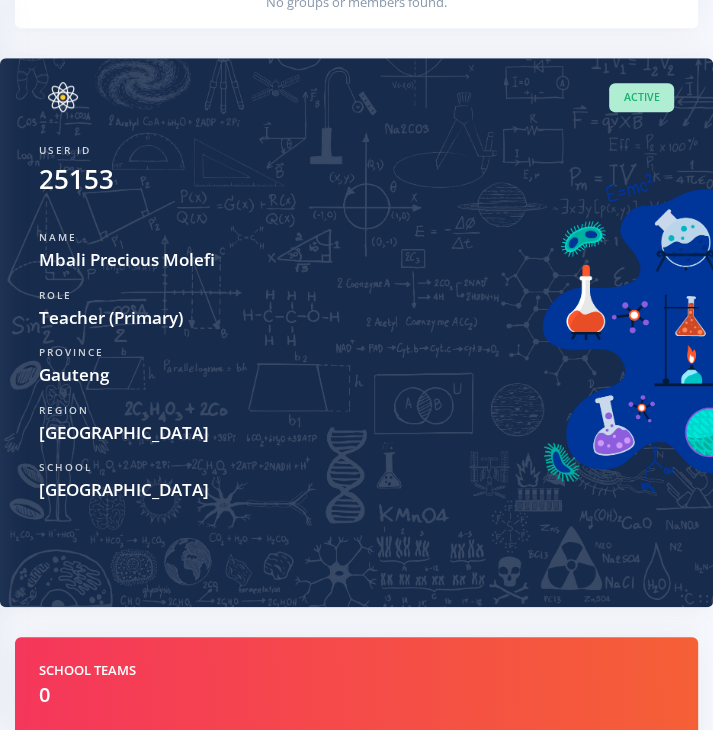 click on "Mbali Precious Molefi" at bounding box center (356, 260) 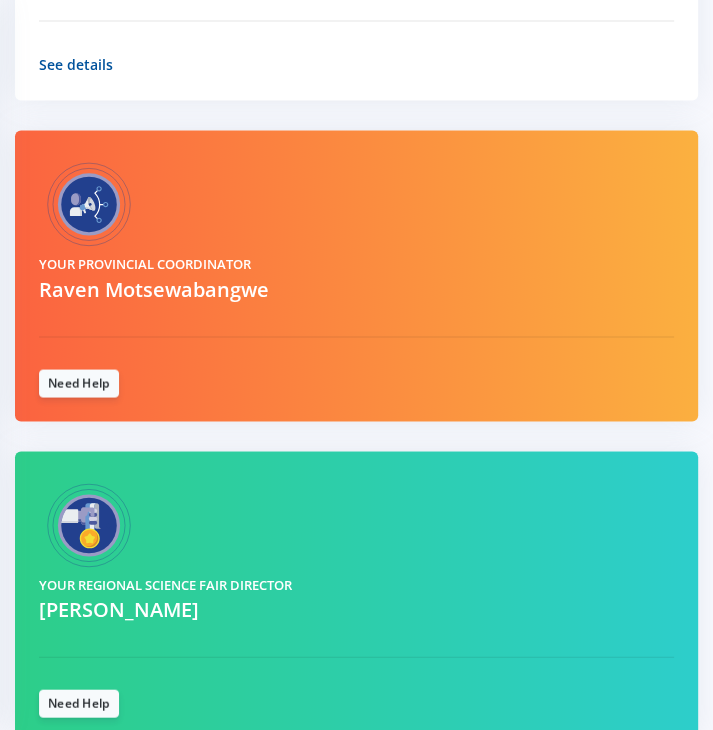 scroll, scrollTop: 1638, scrollLeft: 0, axis: vertical 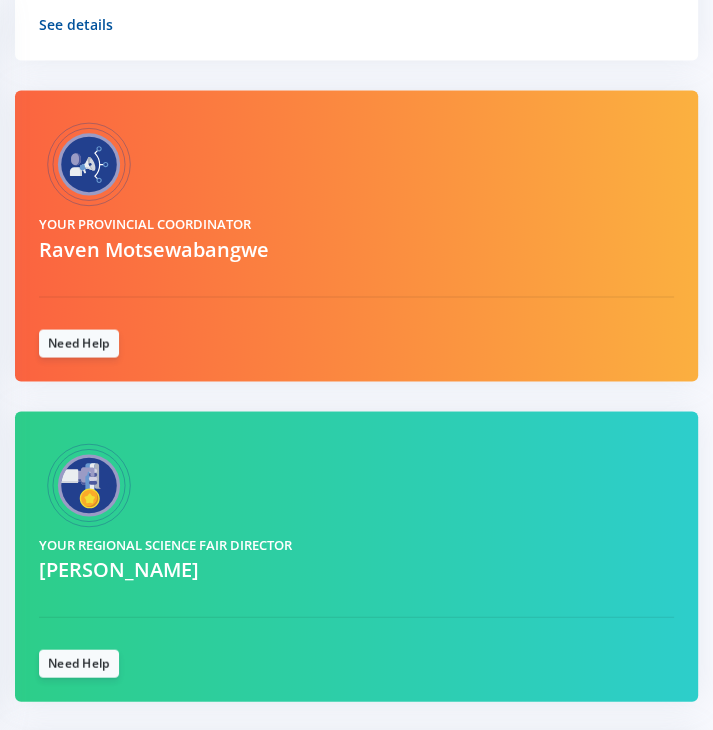 click on "Your Provincial
Coordinator
Raven Motsewabangwe
Need Help" at bounding box center (356, 250) 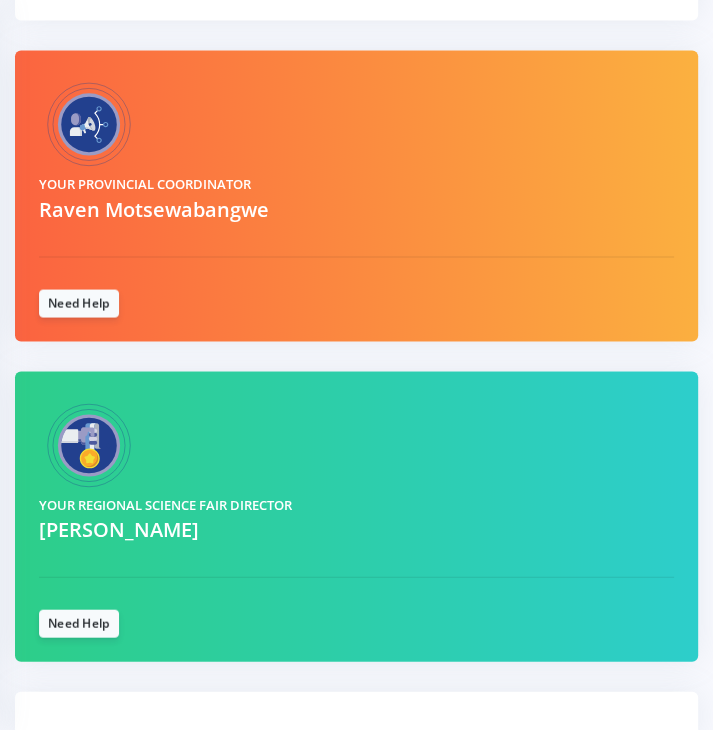 scroll, scrollTop: 1795, scrollLeft: 0, axis: vertical 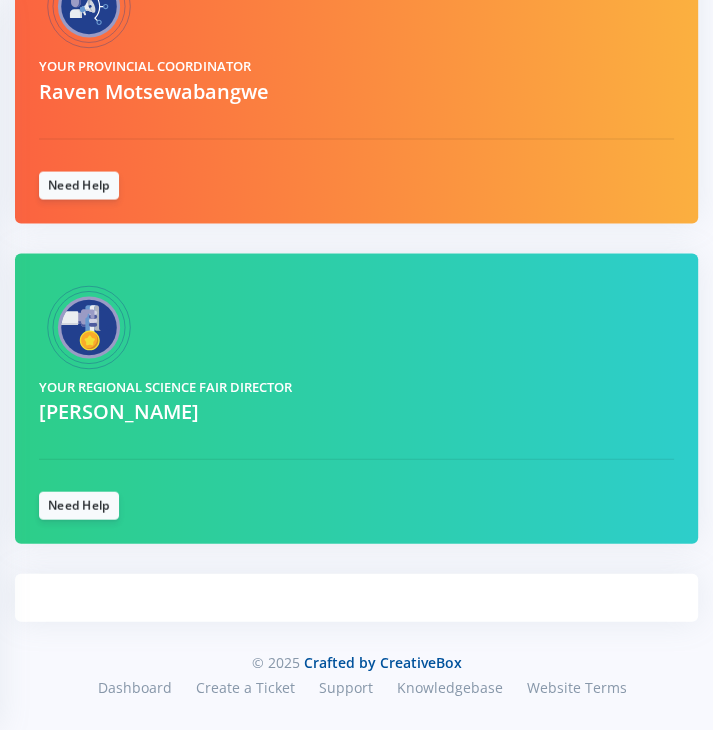 click on "Your Provincial
Coordinator
Raven Motsewabangwe
Need Help" at bounding box center [356, 78] 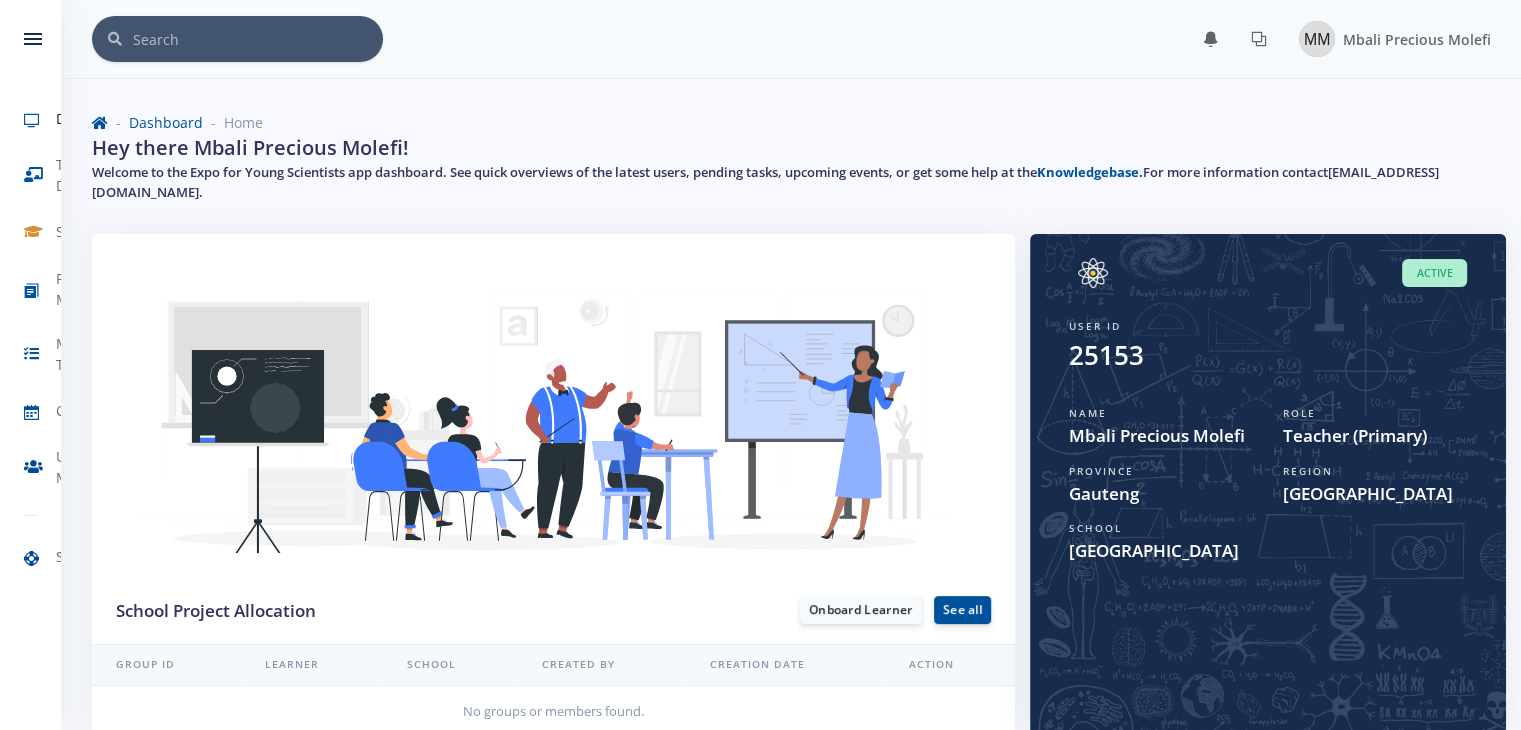 scroll, scrollTop: 0, scrollLeft: 0, axis: both 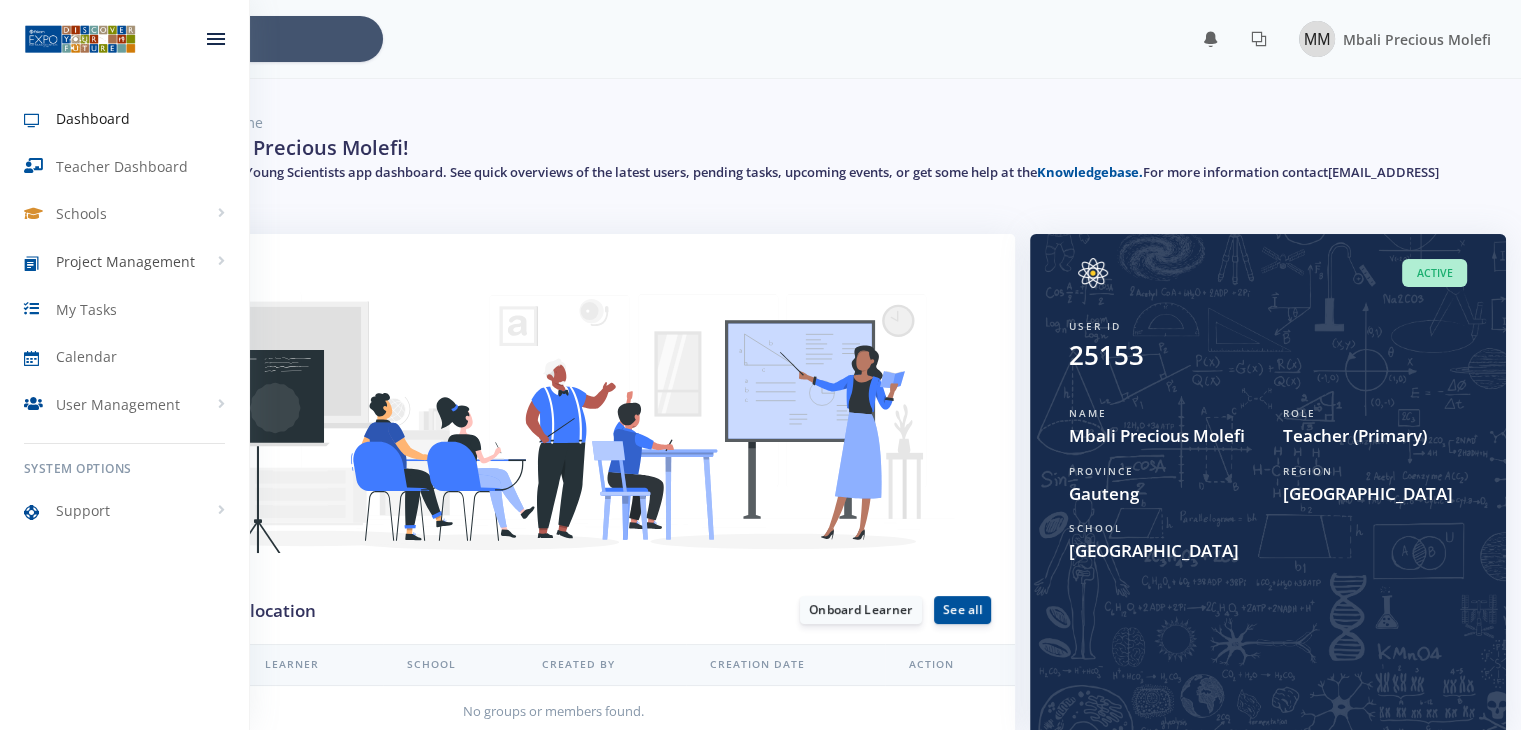 click on "Project Management" at bounding box center [125, 261] 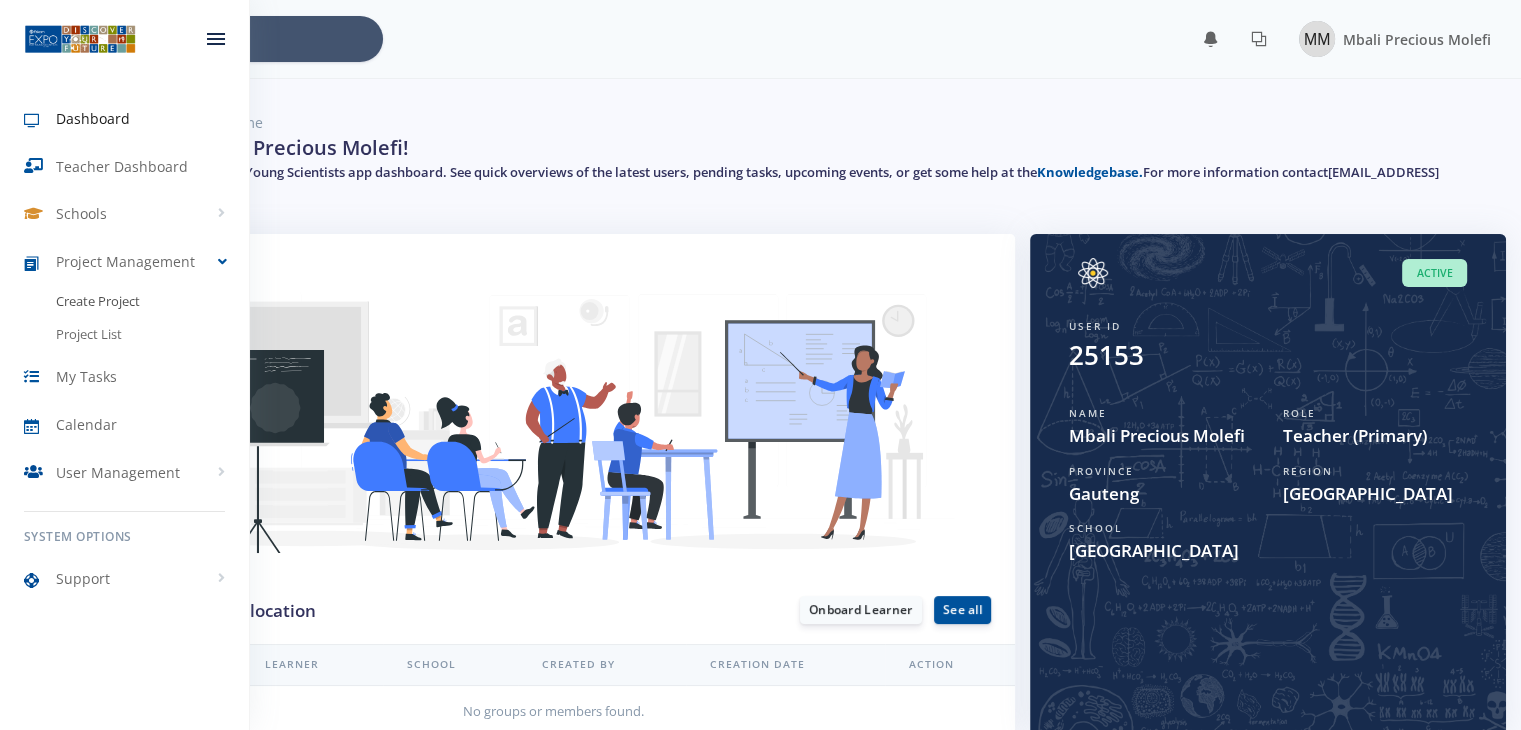 click on "Create Project" at bounding box center [98, 302] 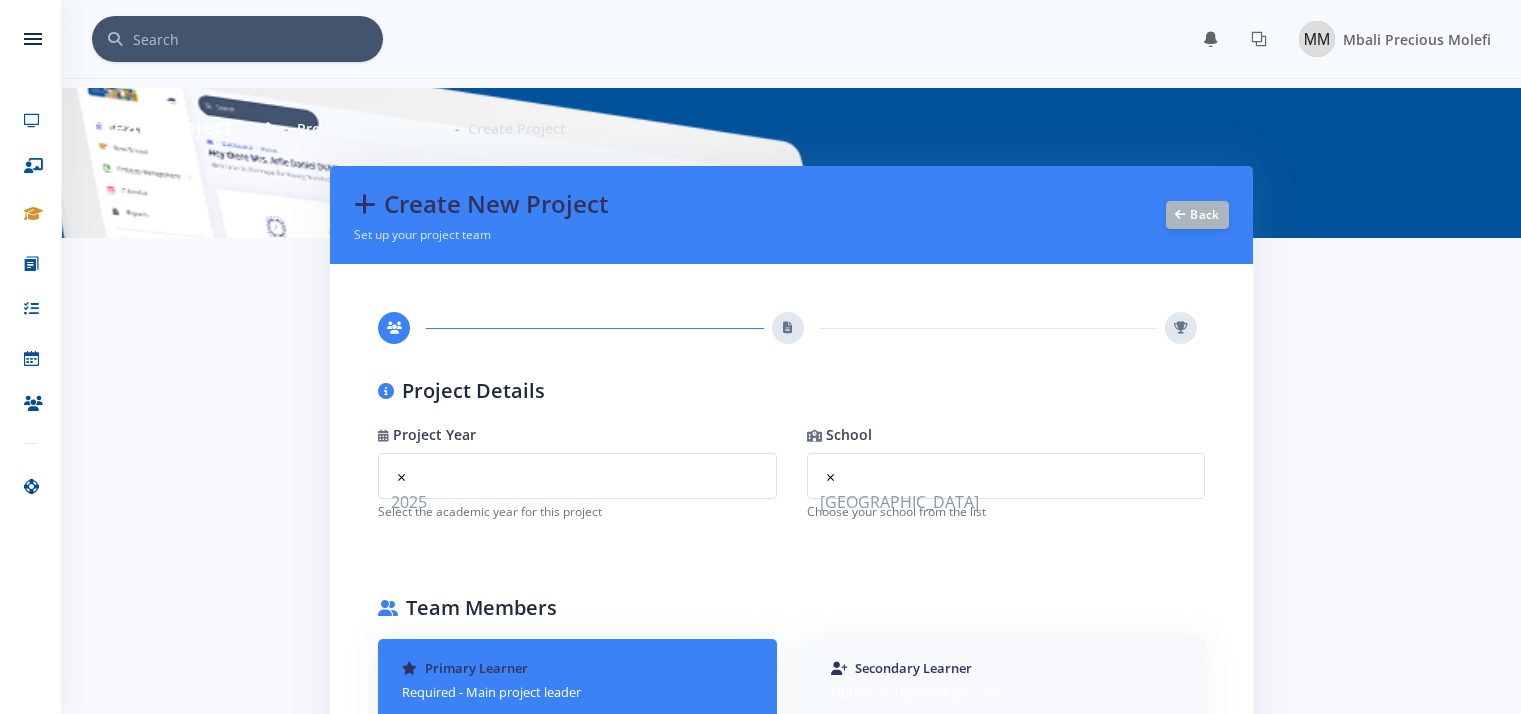 scroll, scrollTop: 0, scrollLeft: 0, axis: both 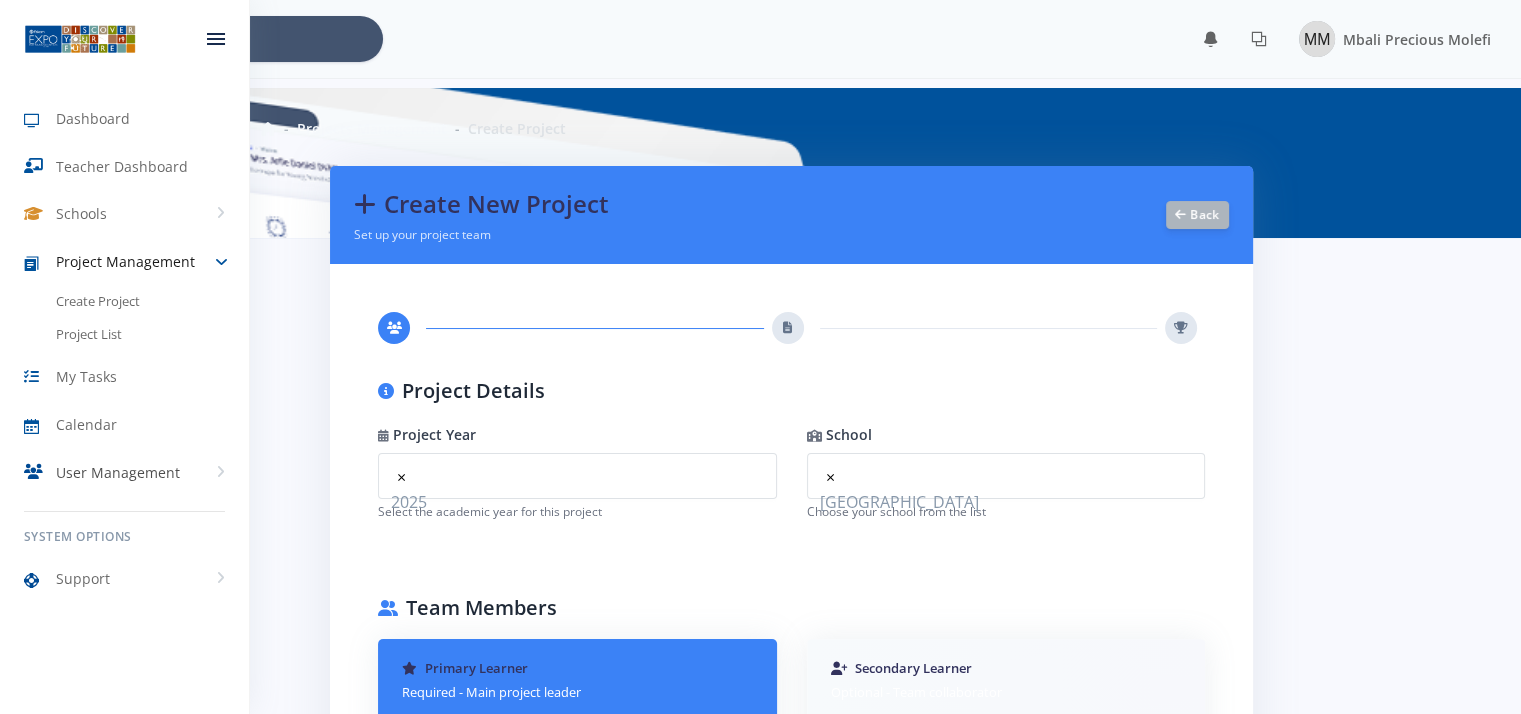 click on "User Management" at bounding box center [124, 472] 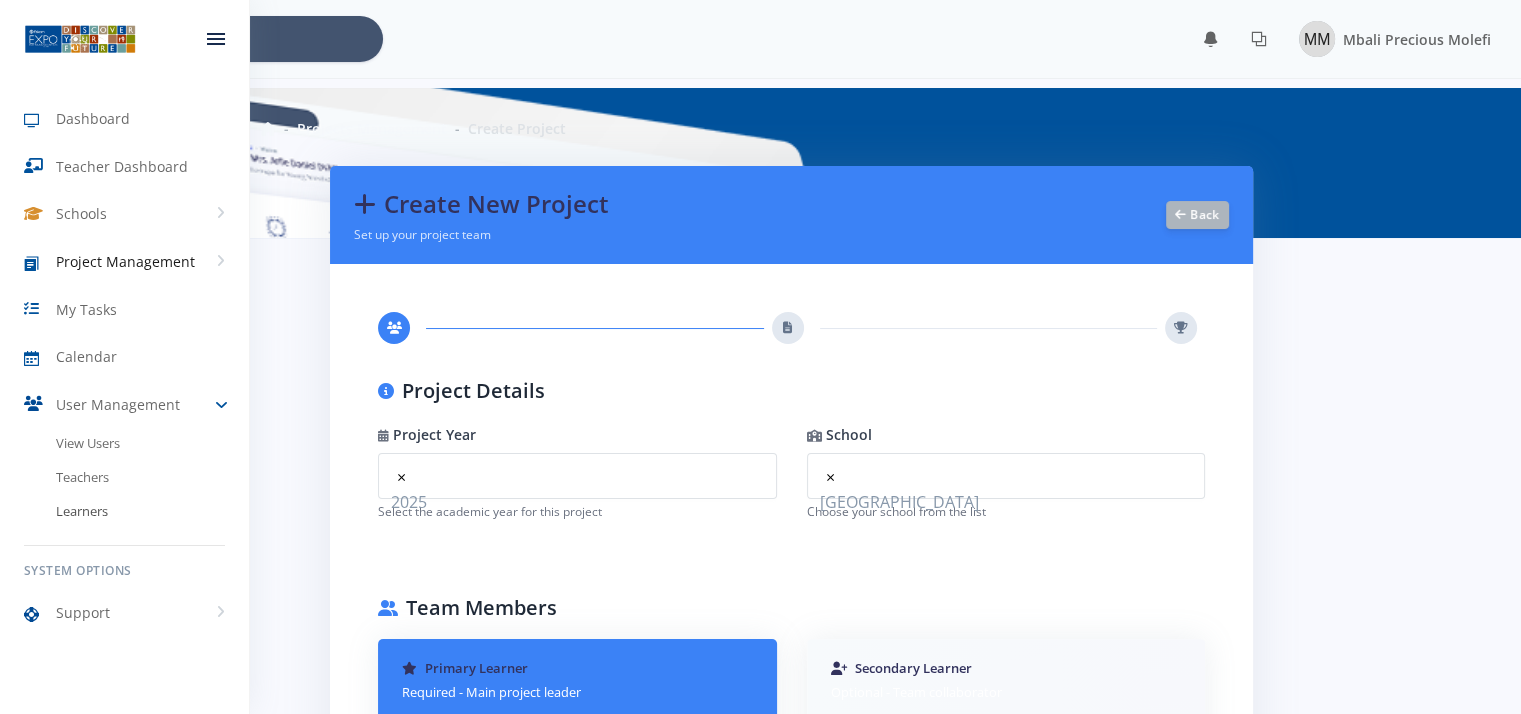 click on "Learners" at bounding box center (124, 512) 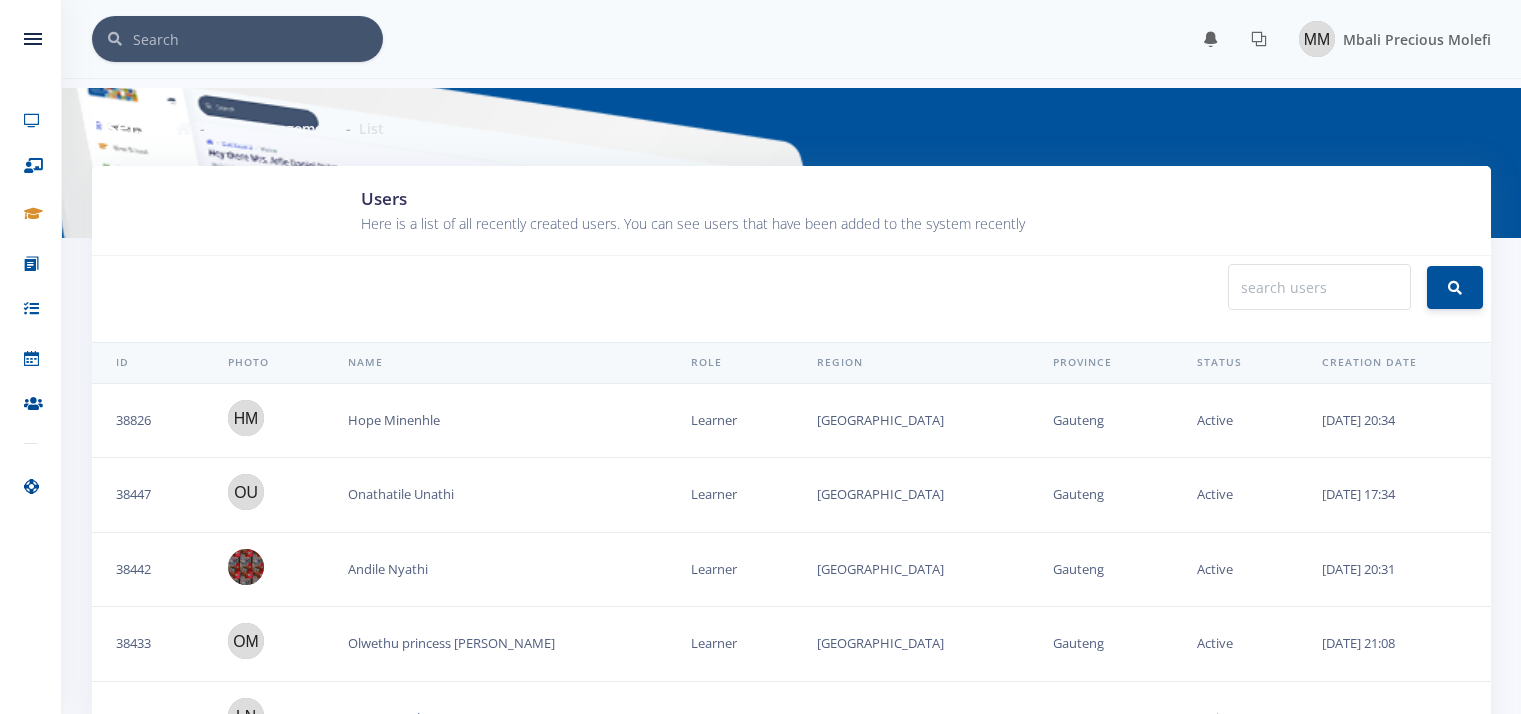 scroll, scrollTop: 0, scrollLeft: 0, axis: both 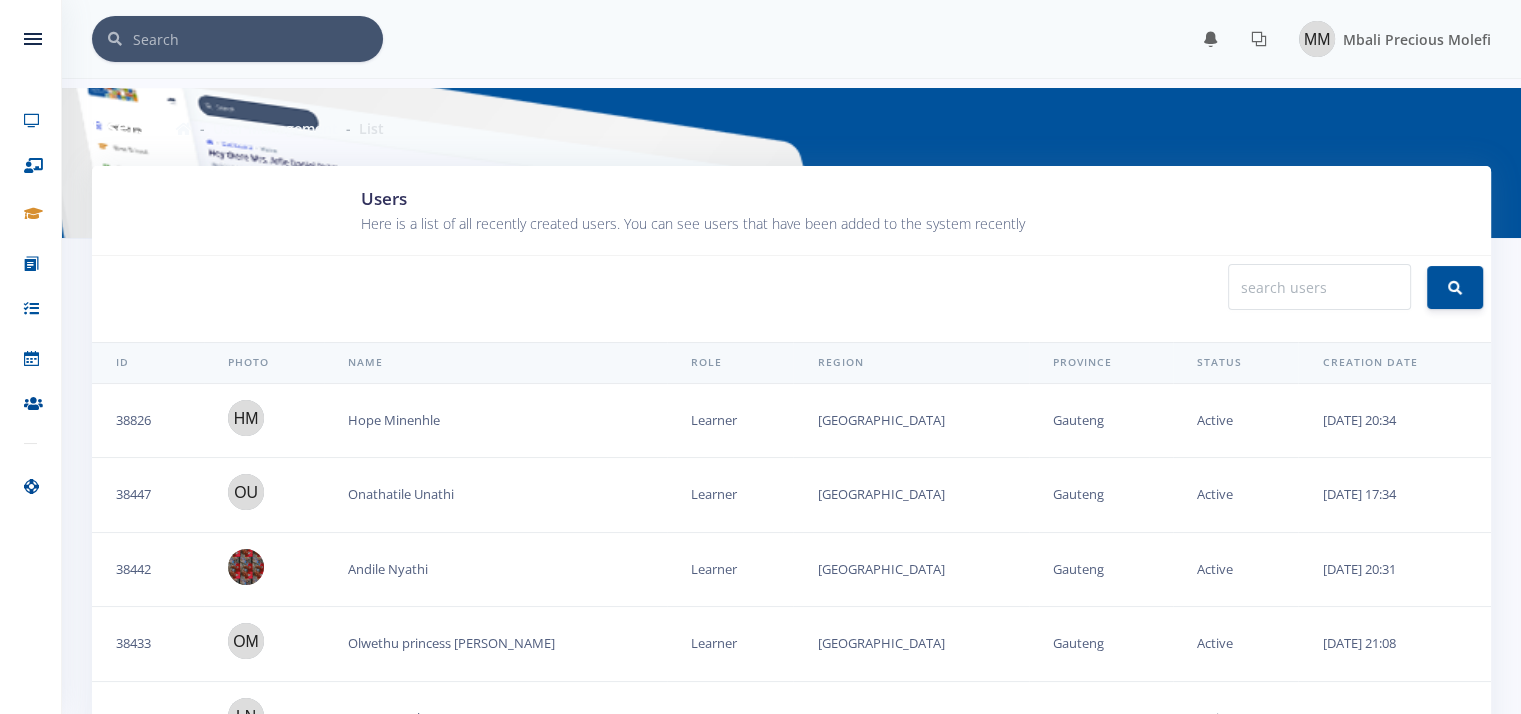 click on "38447" at bounding box center (148, 495) 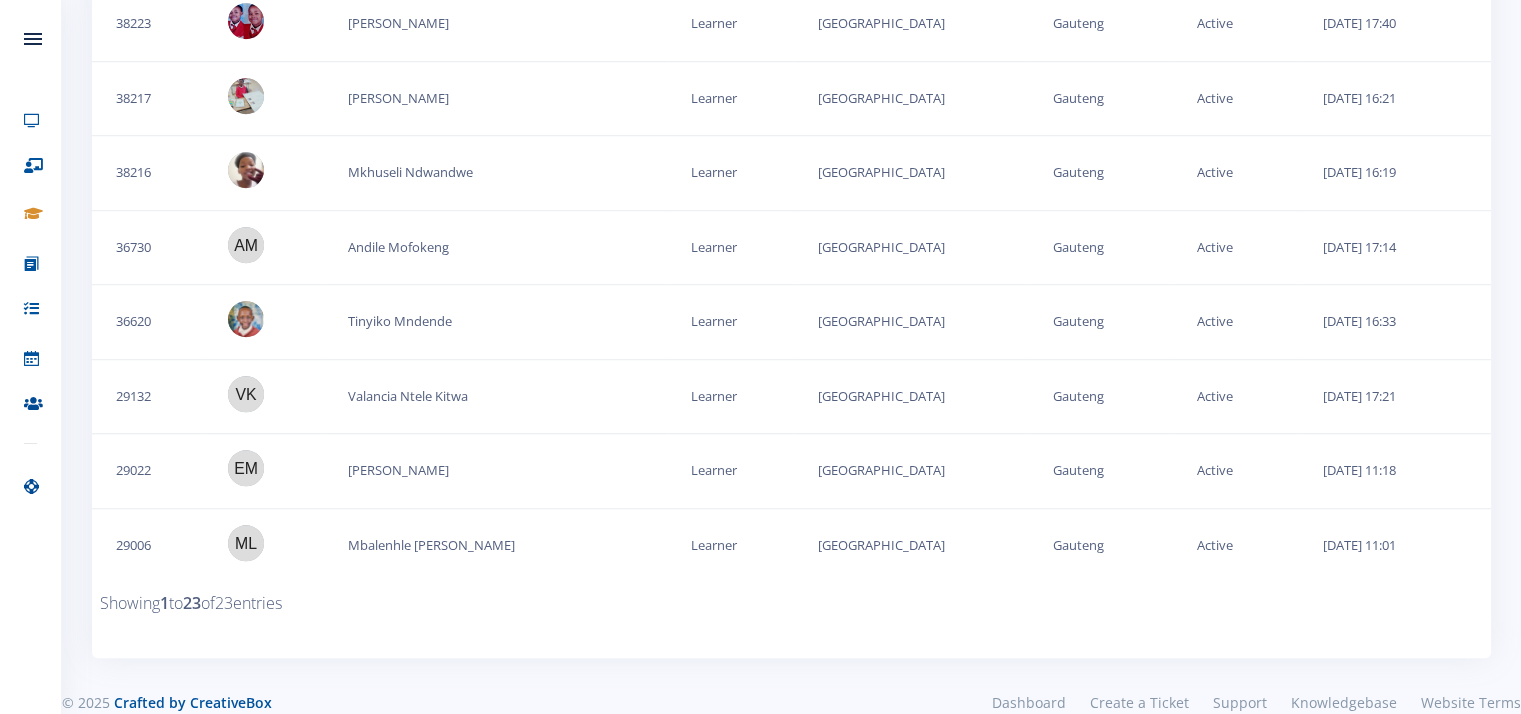 scroll, scrollTop: 1532, scrollLeft: 0, axis: vertical 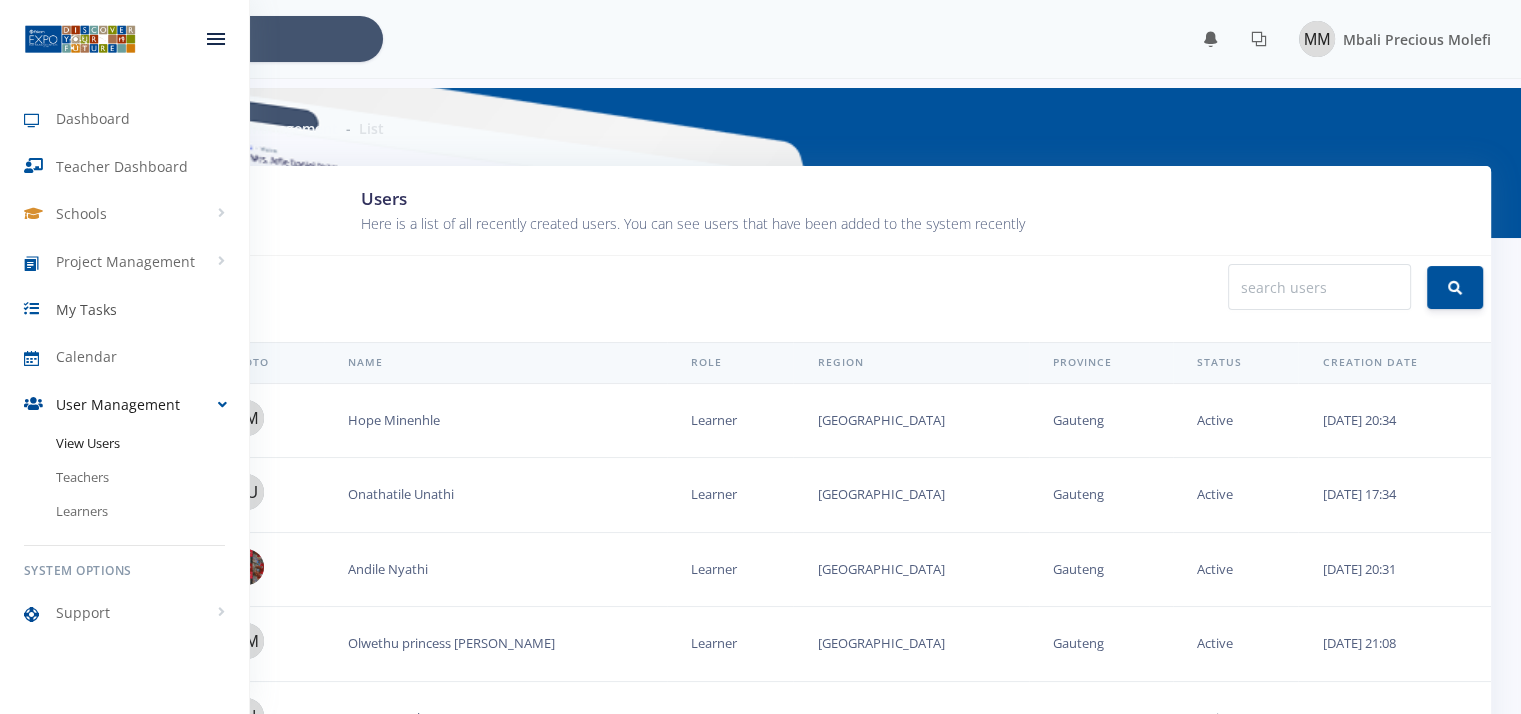 click on "My Tasks" at bounding box center (86, 309) 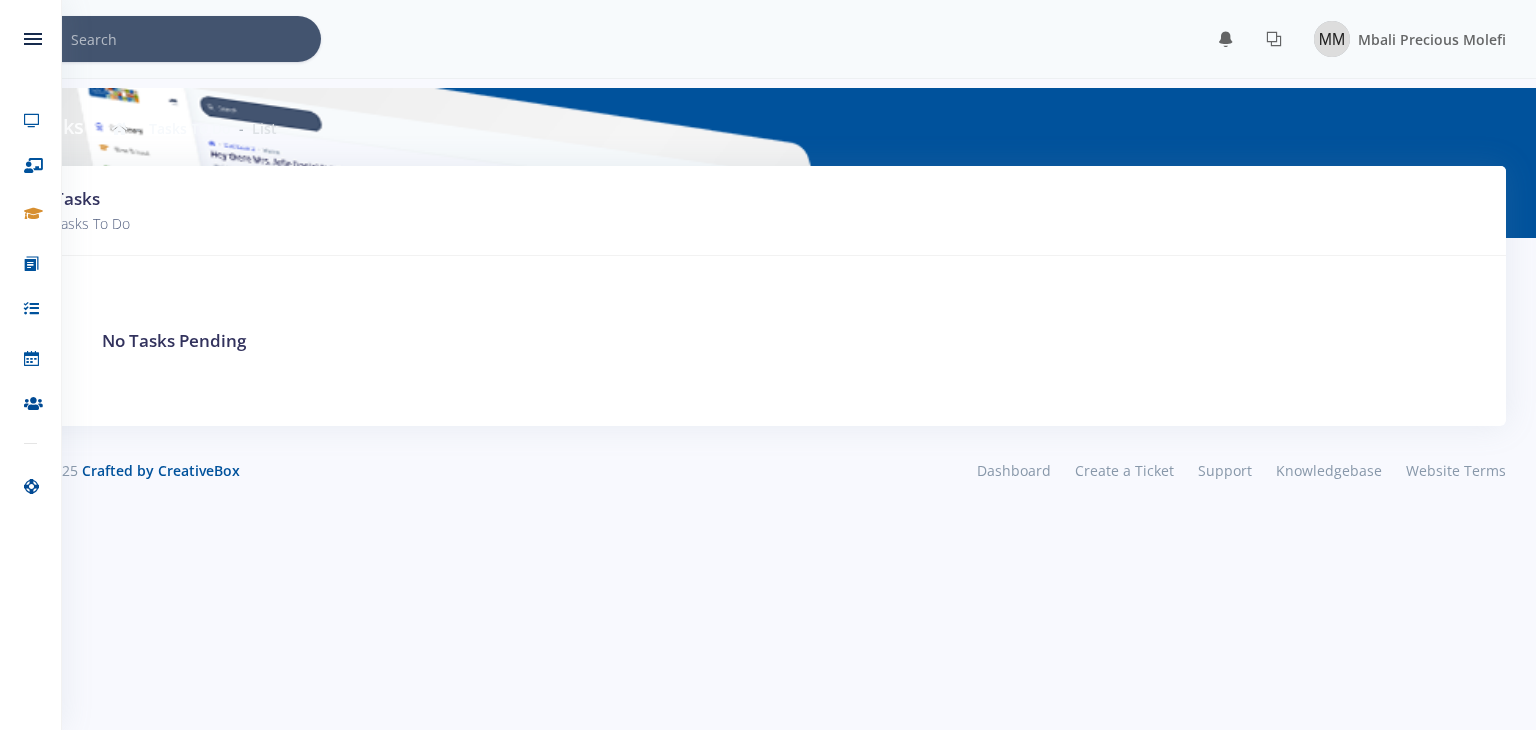 scroll, scrollTop: 0, scrollLeft: 0, axis: both 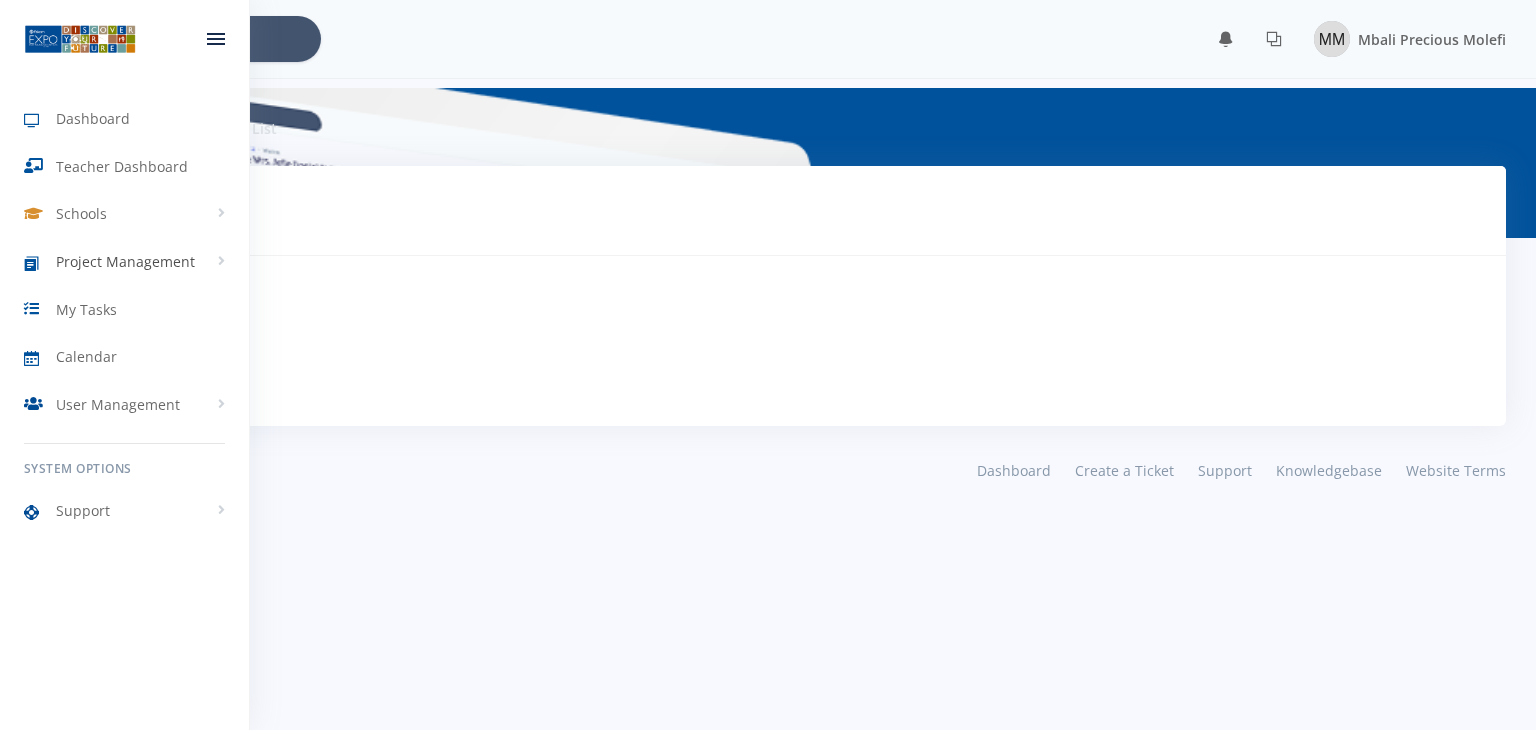 click on "Project Management" at bounding box center [124, 262] 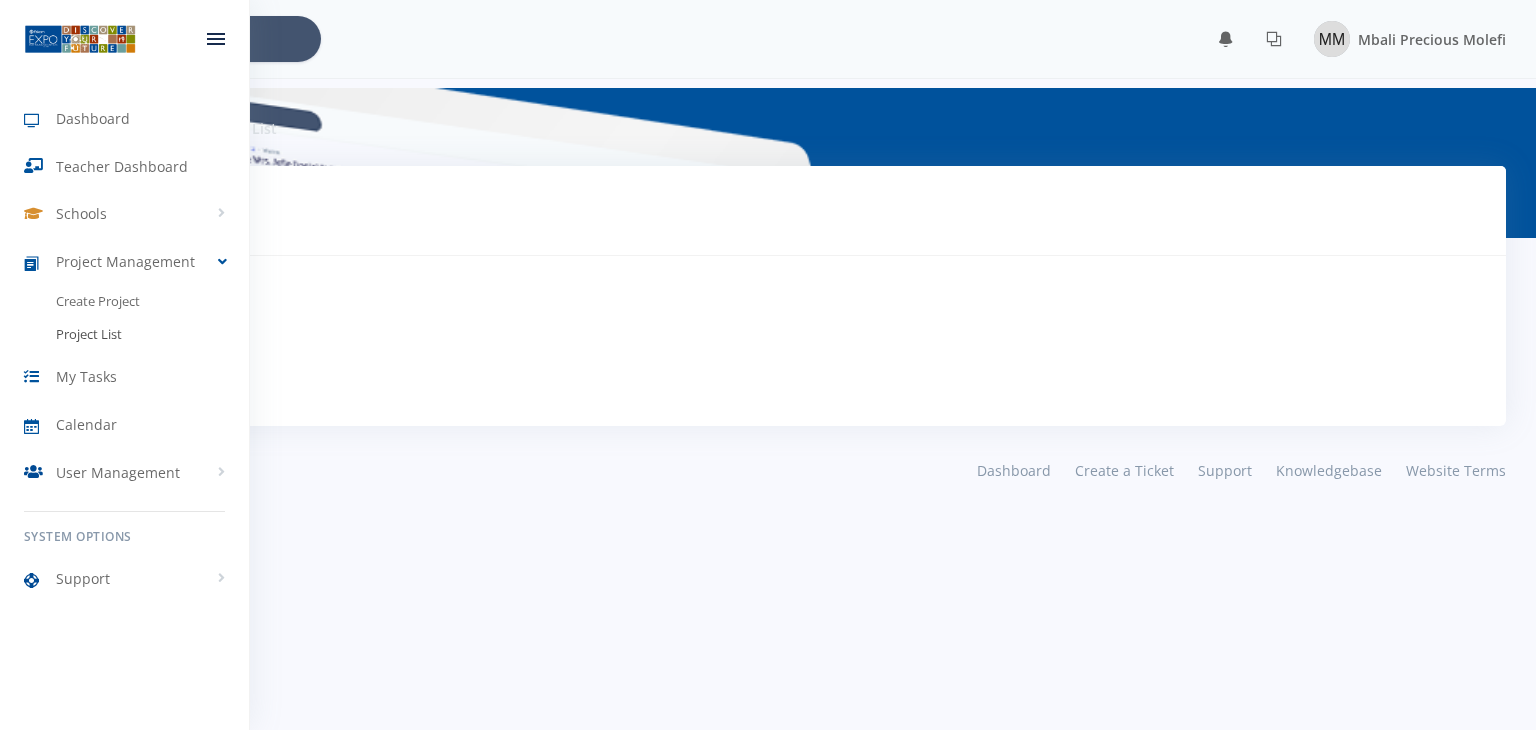 click on "Project List" at bounding box center (89, 335) 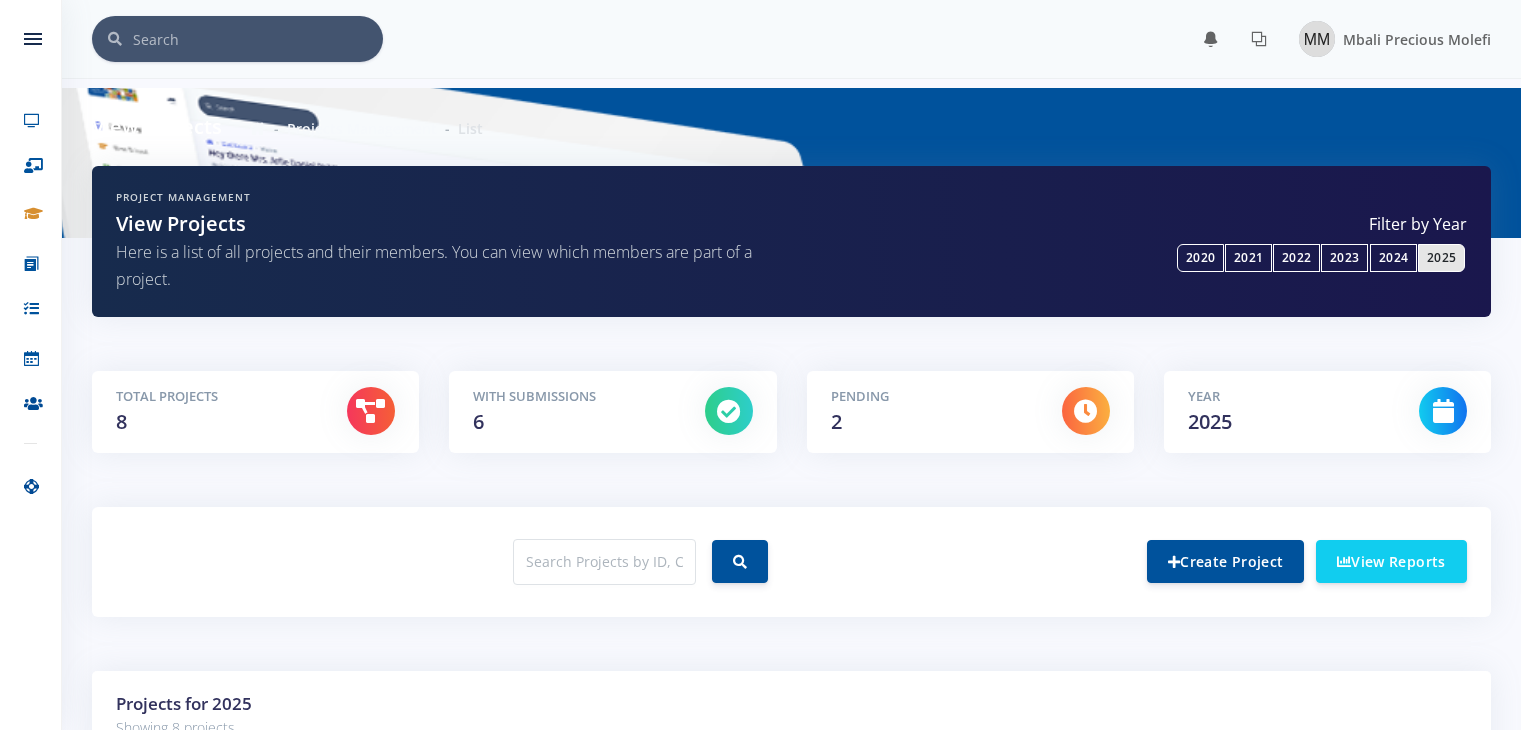 scroll, scrollTop: 0, scrollLeft: 0, axis: both 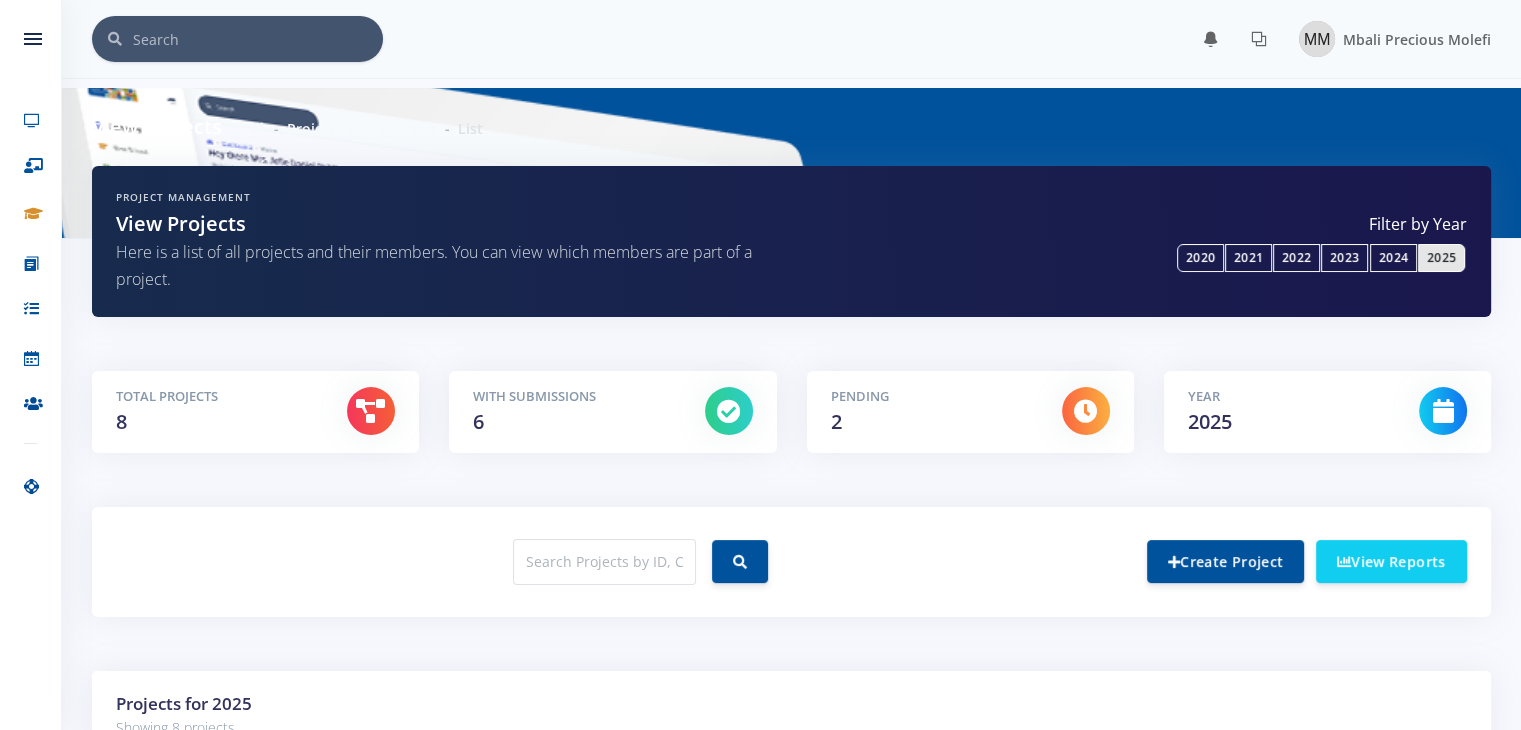click on "Project Management
View Projects
Here is a list of all projects and their members. You can view which members are part of a project.
Filter by Year
2020
2021" at bounding box center (791, 882) 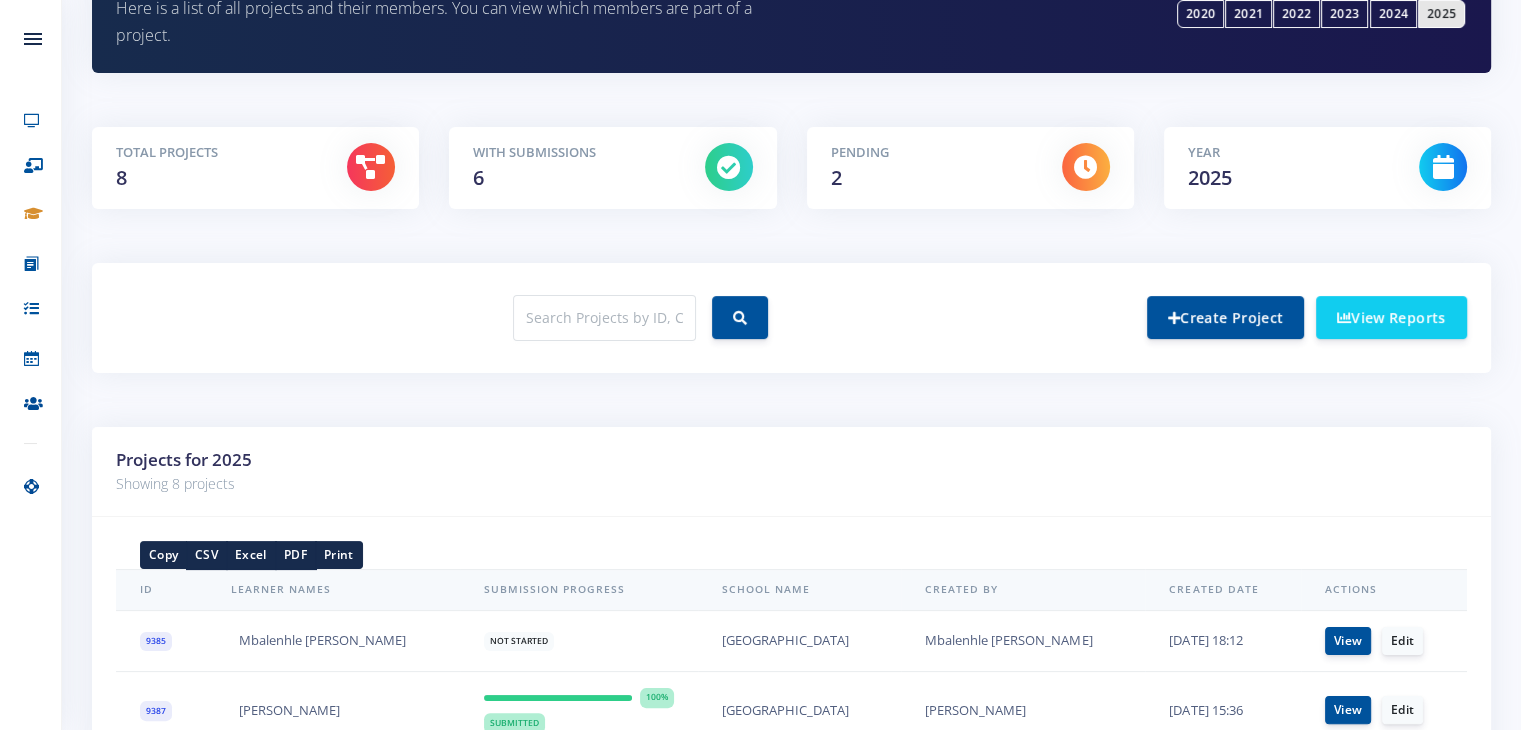 scroll, scrollTop: 226, scrollLeft: 0, axis: vertical 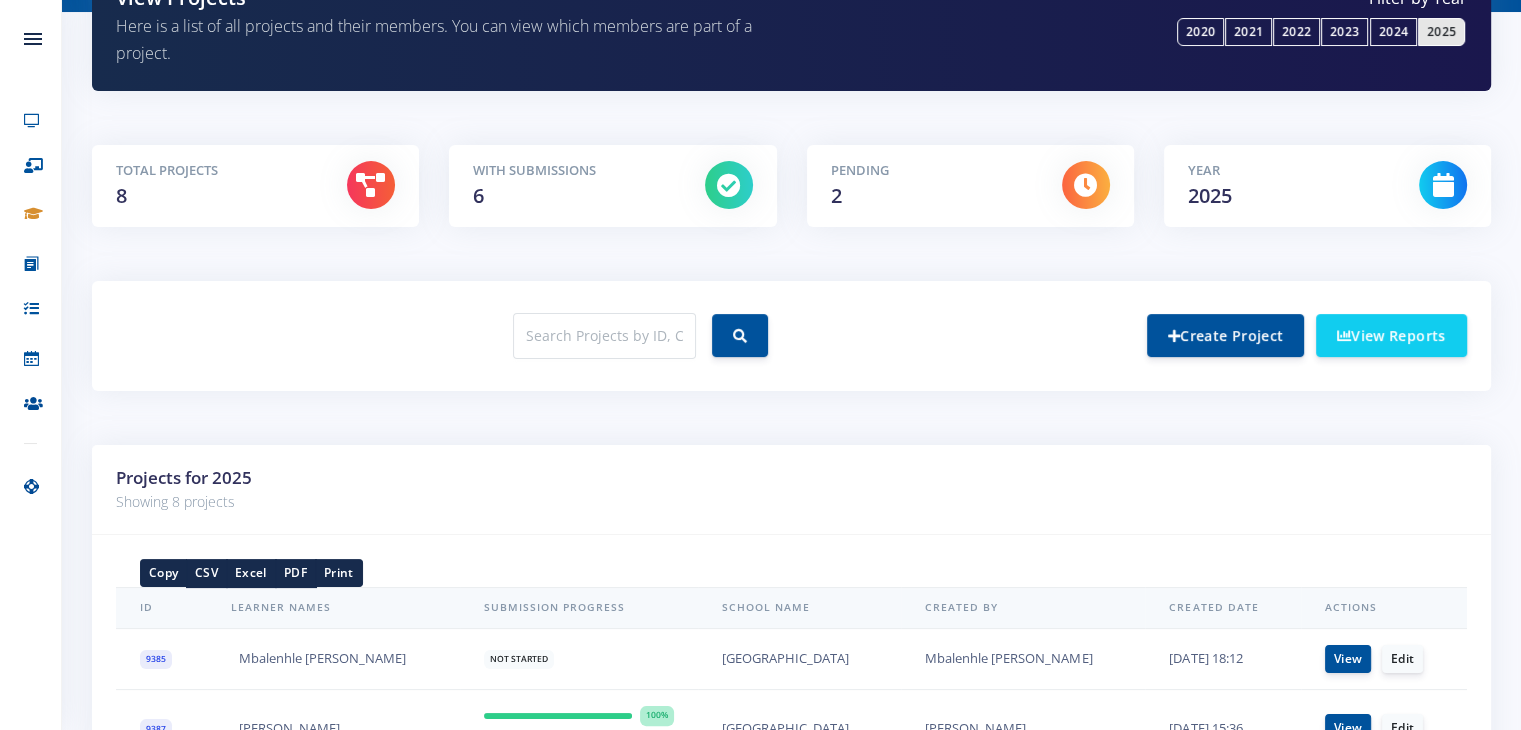click on "Projects for 2025
Showing 8 projects" at bounding box center [791, 490] 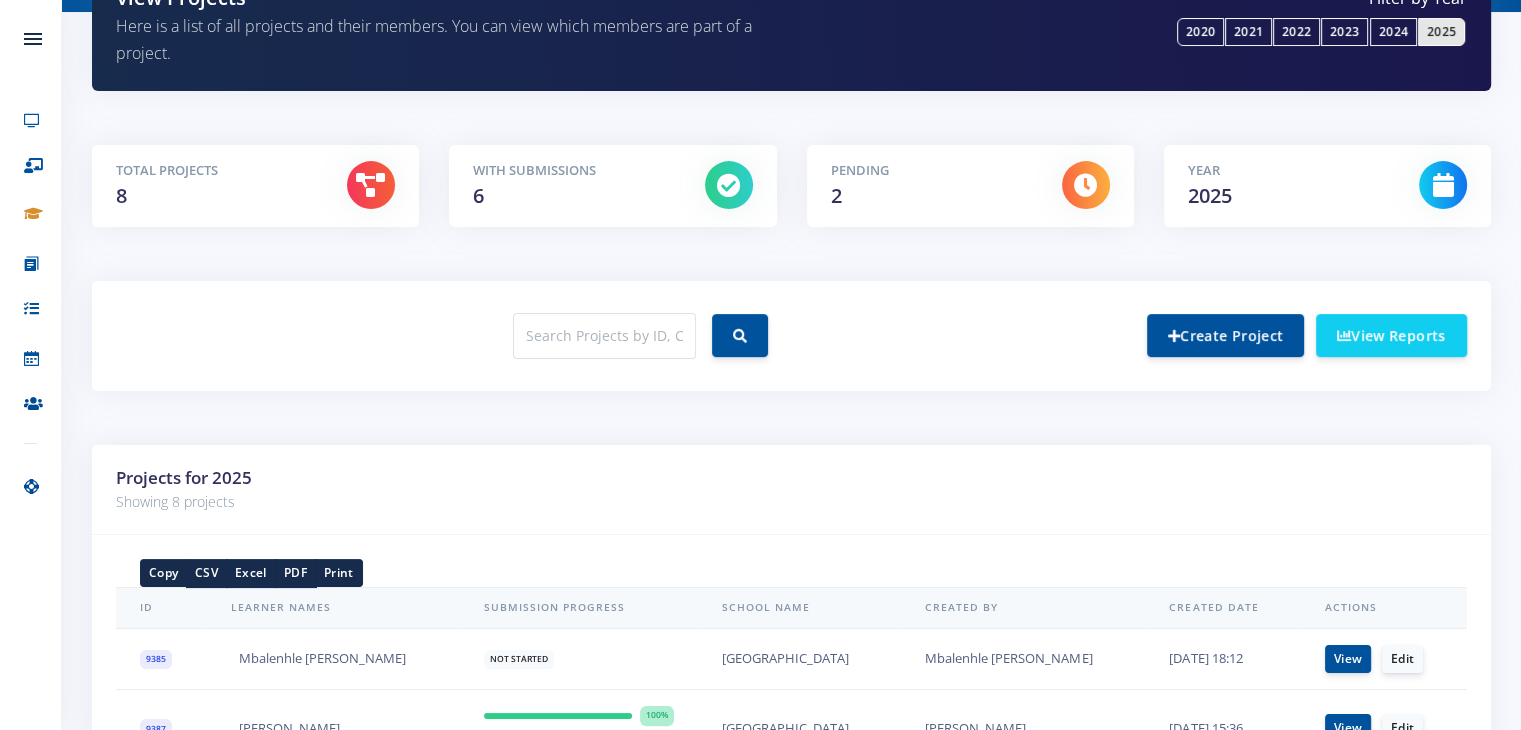 drag, startPoint x: 368, startPoint y: 525, endPoint x: 683, endPoint y: 519, distance: 315.05713 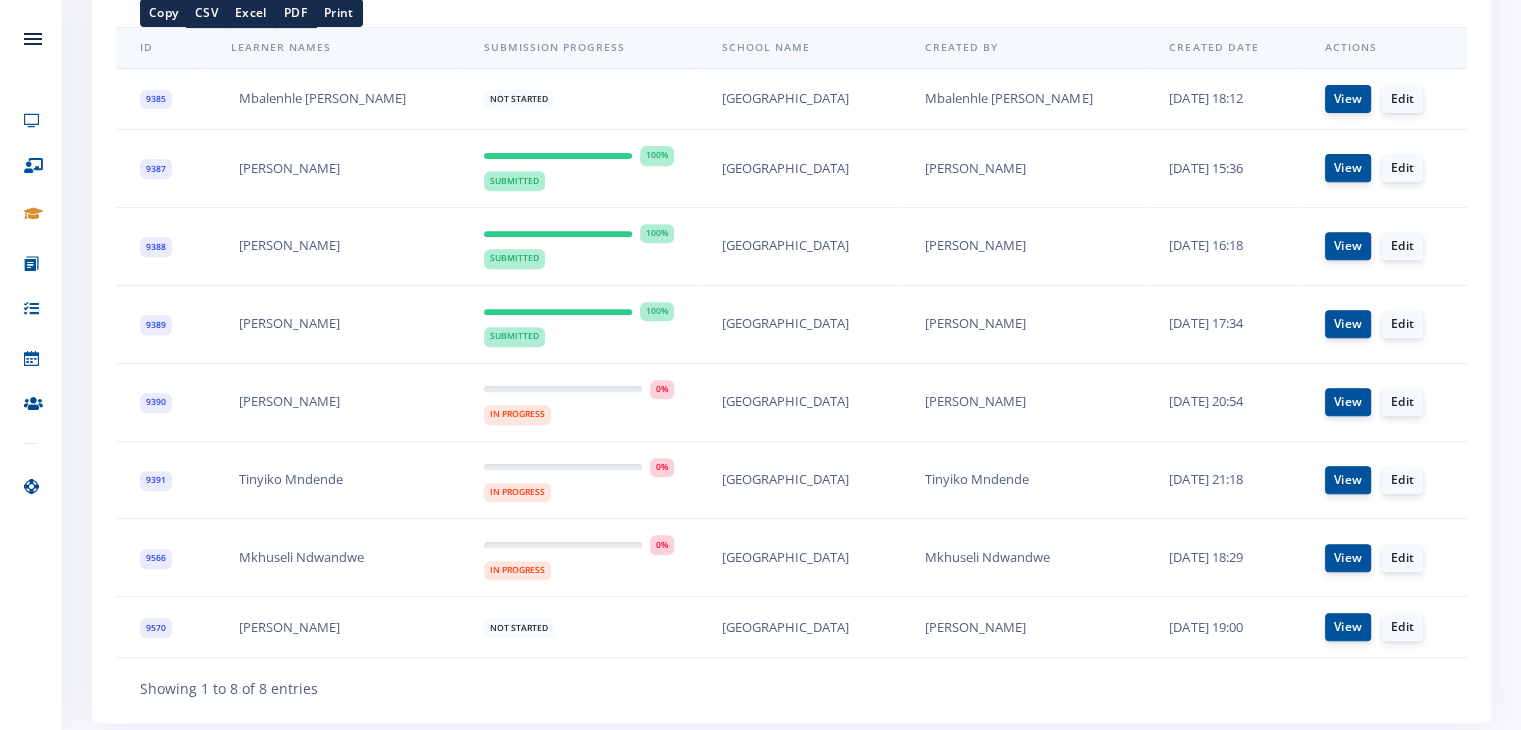 scroll, scrollTop: 826, scrollLeft: 0, axis: vertical 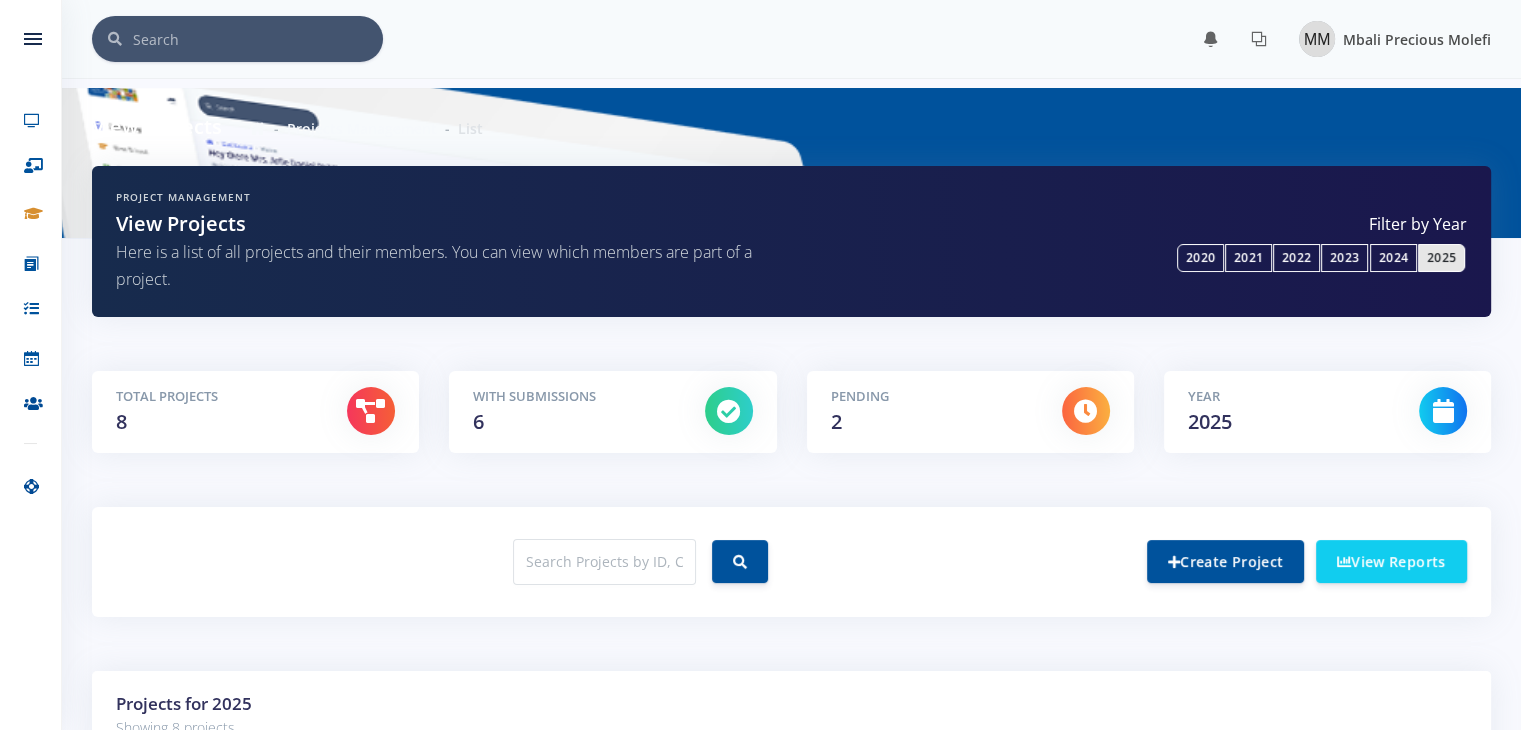 click at bounding box center (1317, 39) 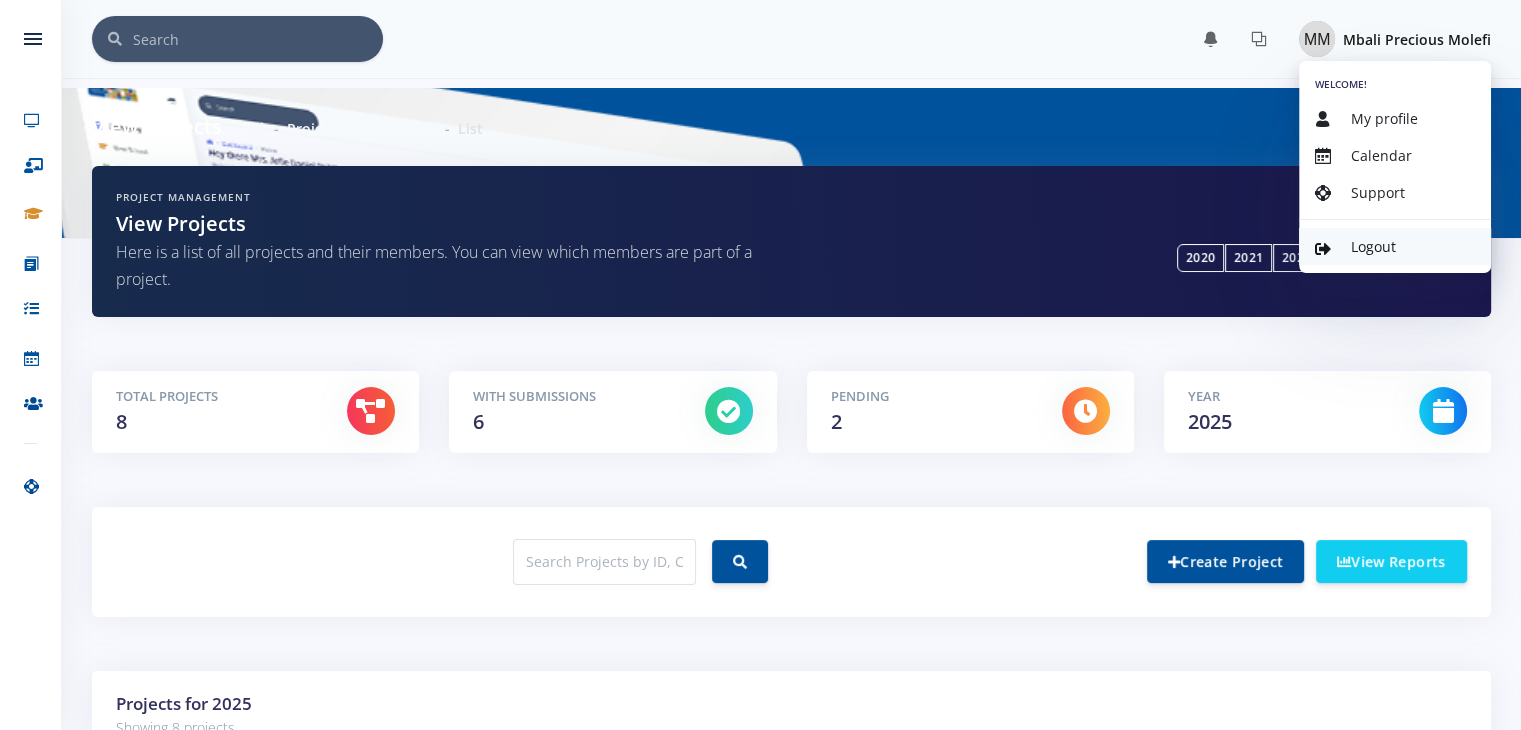 click on "Logout" at bounding box center (1395, 246) 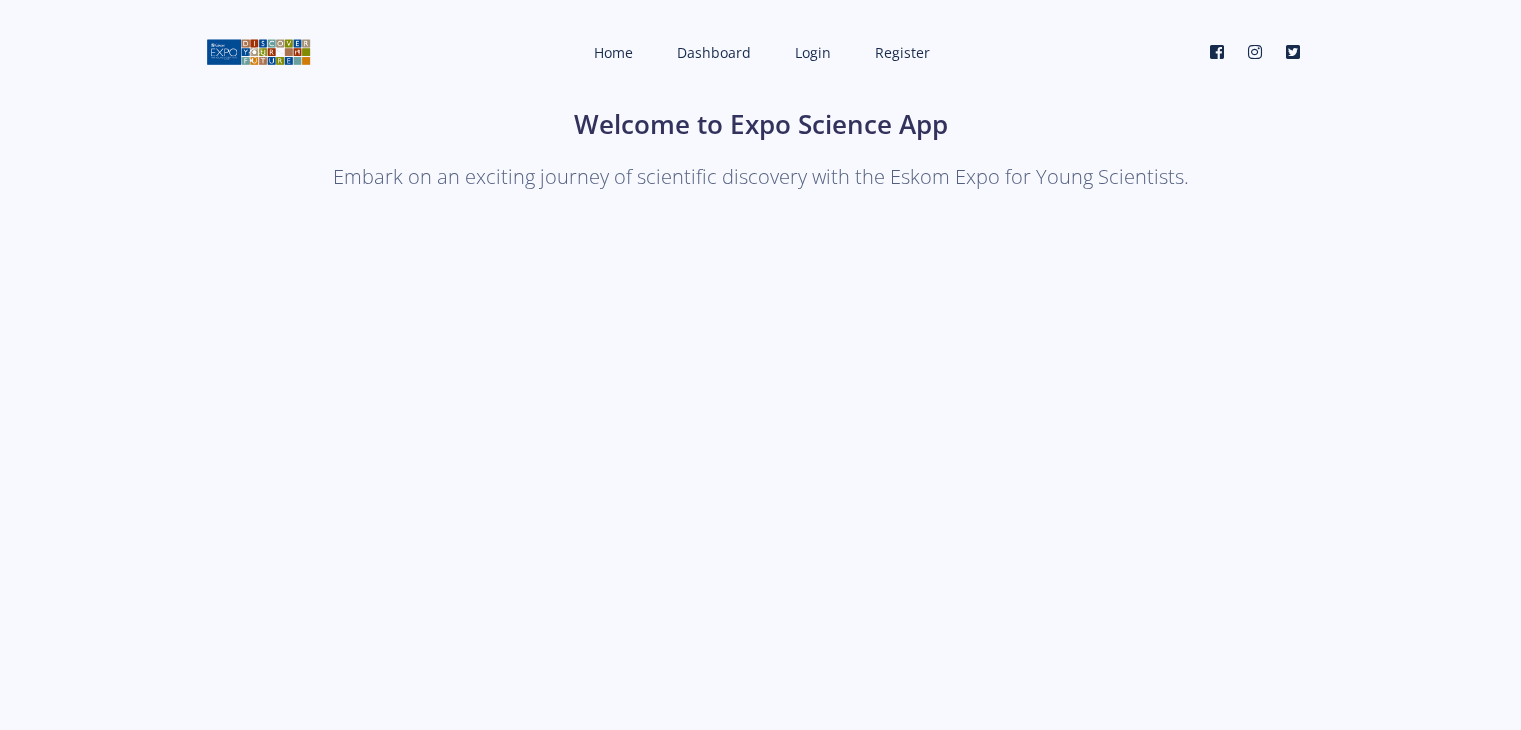 scroll, scrollTop: 0, scrollLeft: 0, axis: both 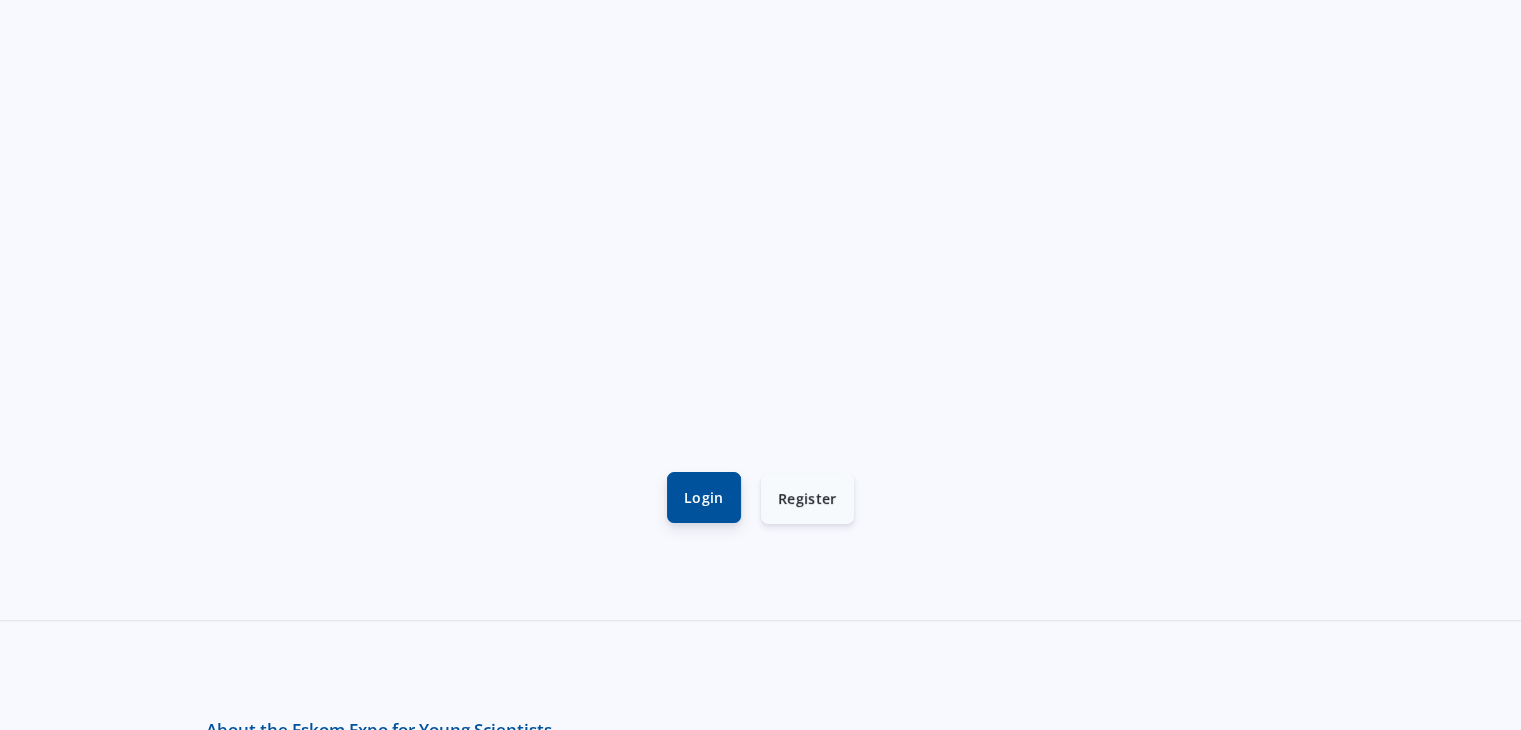 click on "Login" at bounding box center (704, 497) 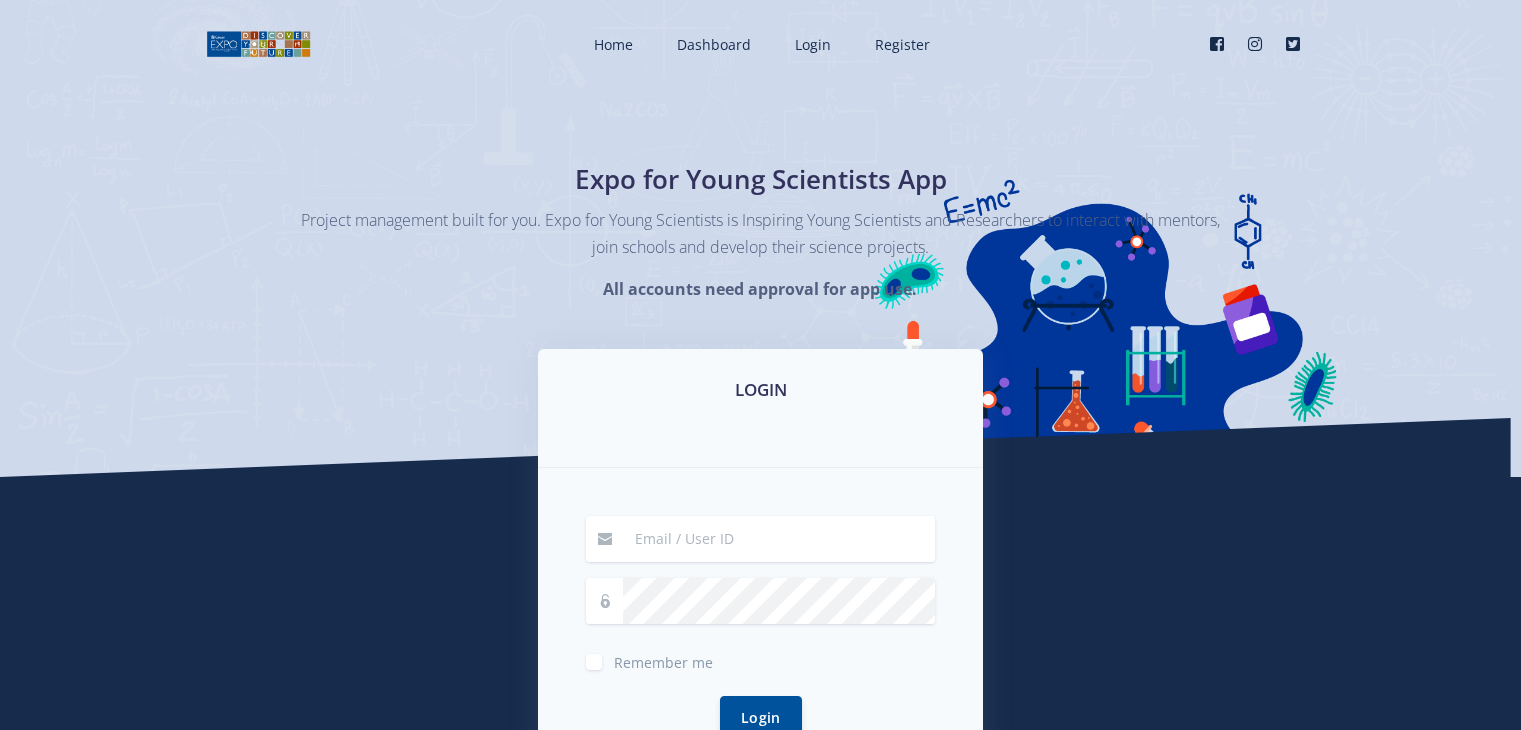 scroll, scrollTop: 0, scrollLeft: 0, axis: both 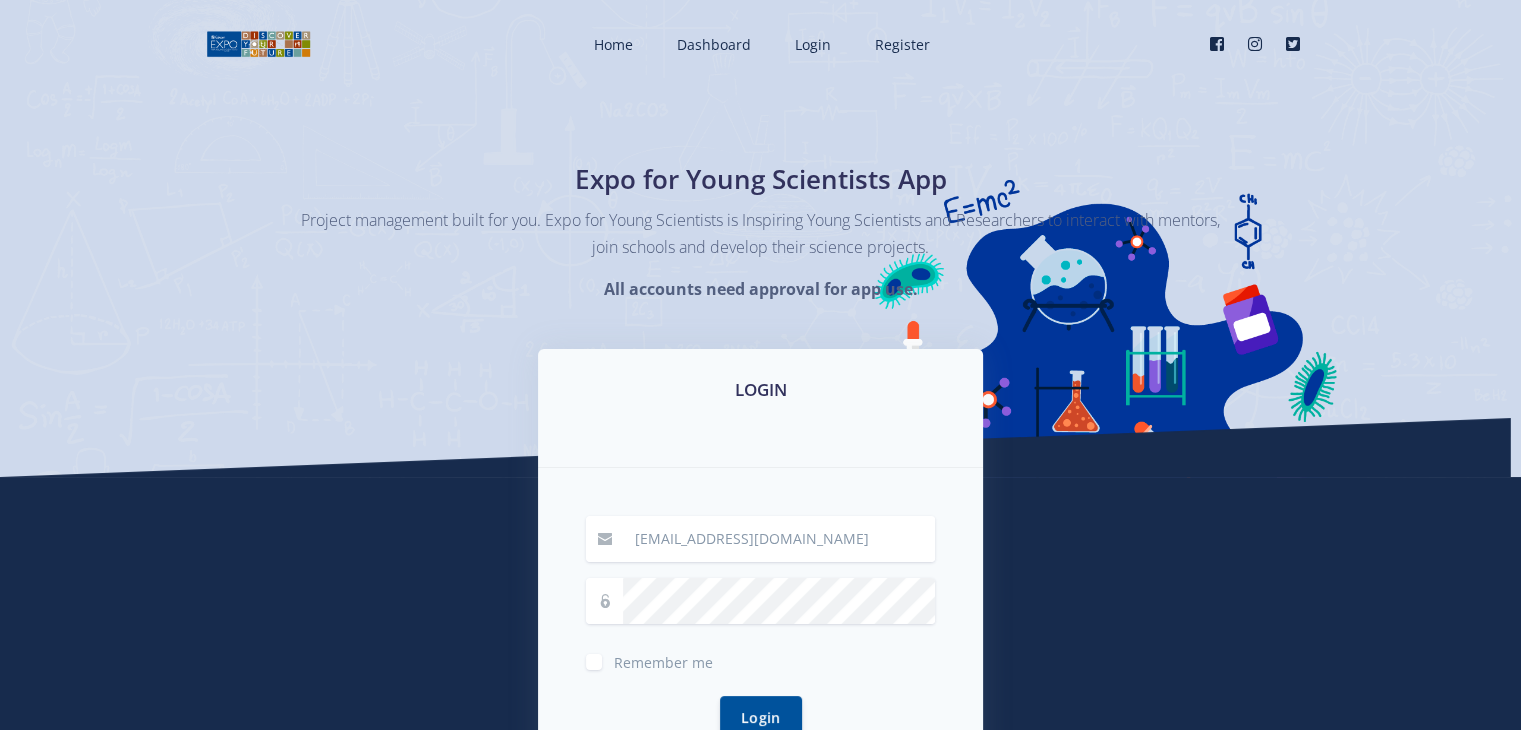 click on "[EMAIL_ADDRESS][DOMAIN_NAME]" at bounding box center (779, 539) 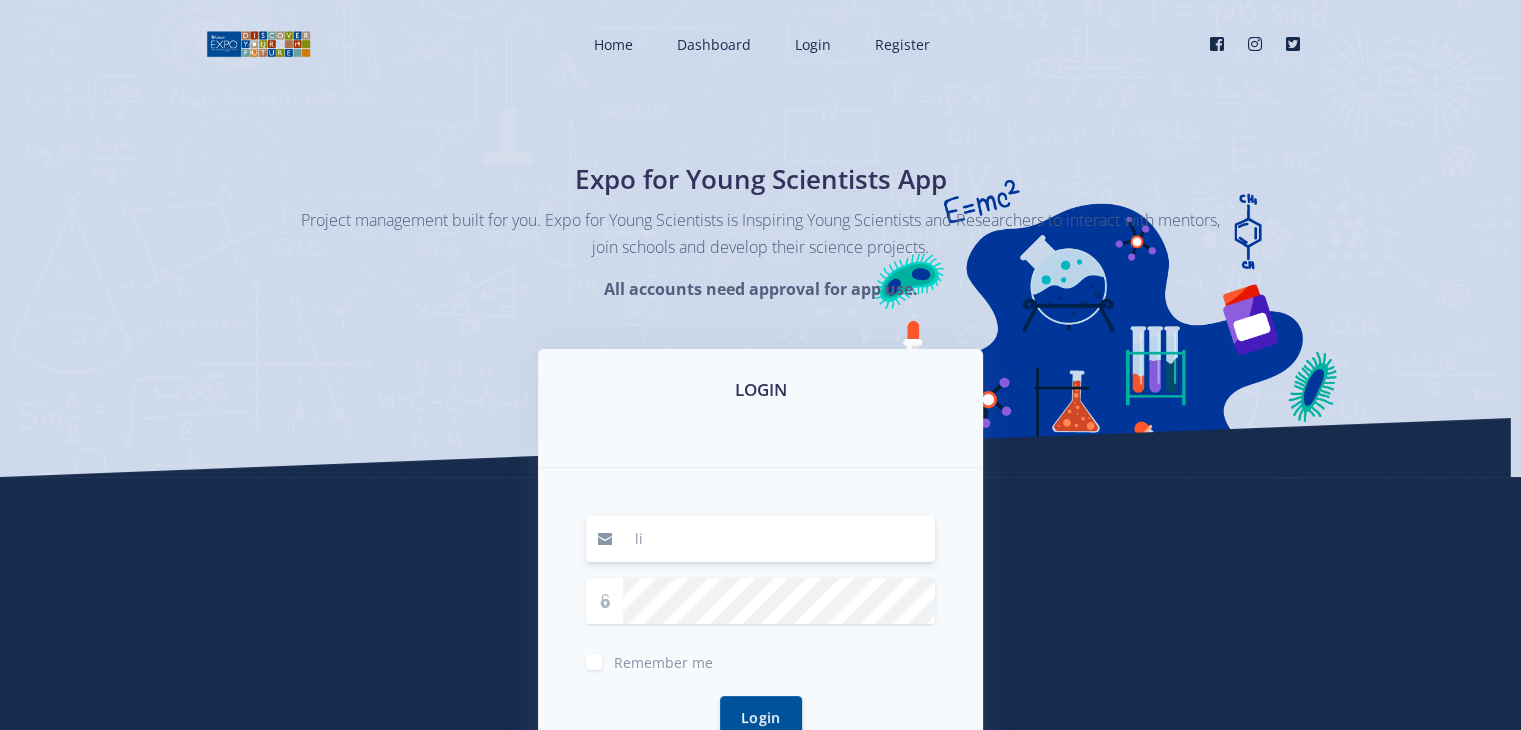 type on "l" 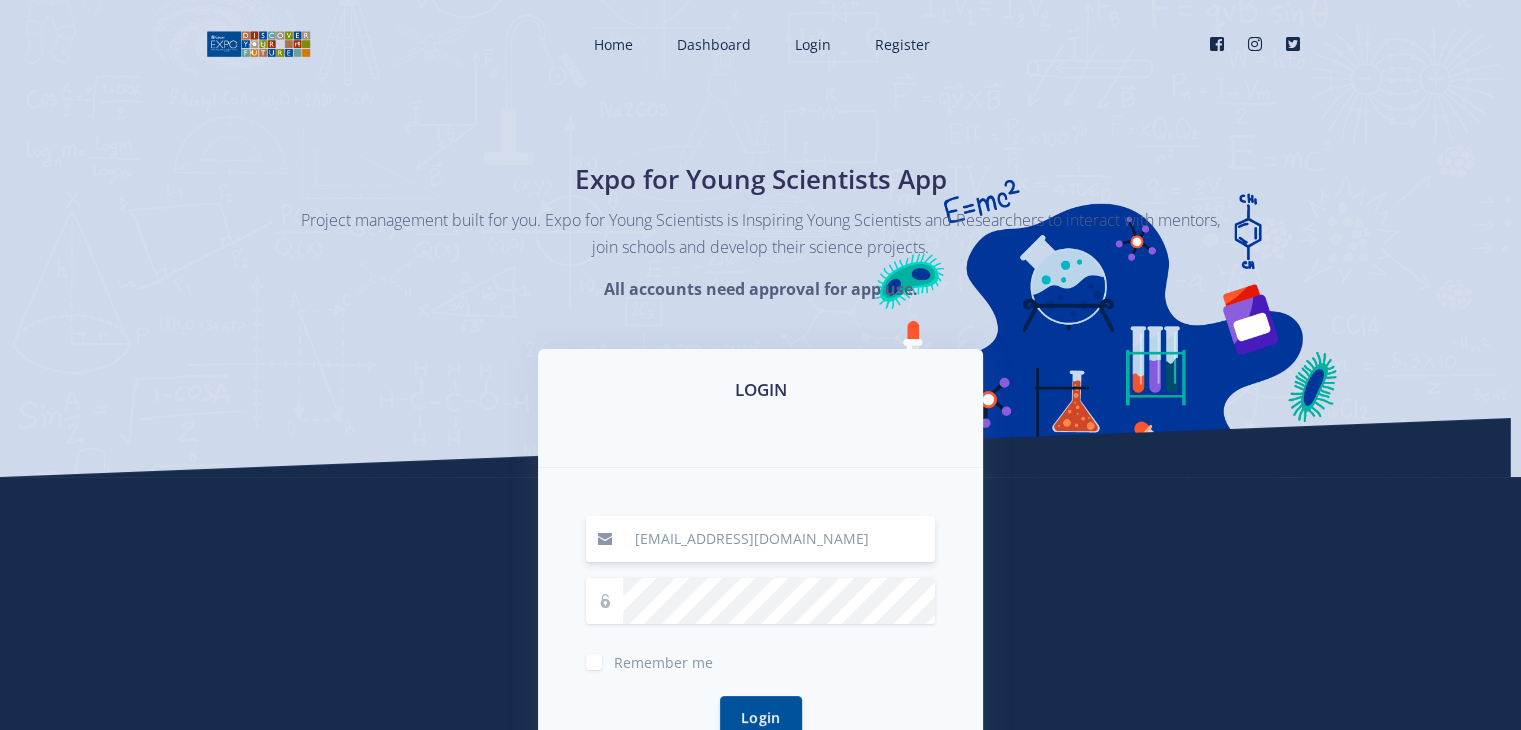 type on "rebeccanomalanga@gmail.com" 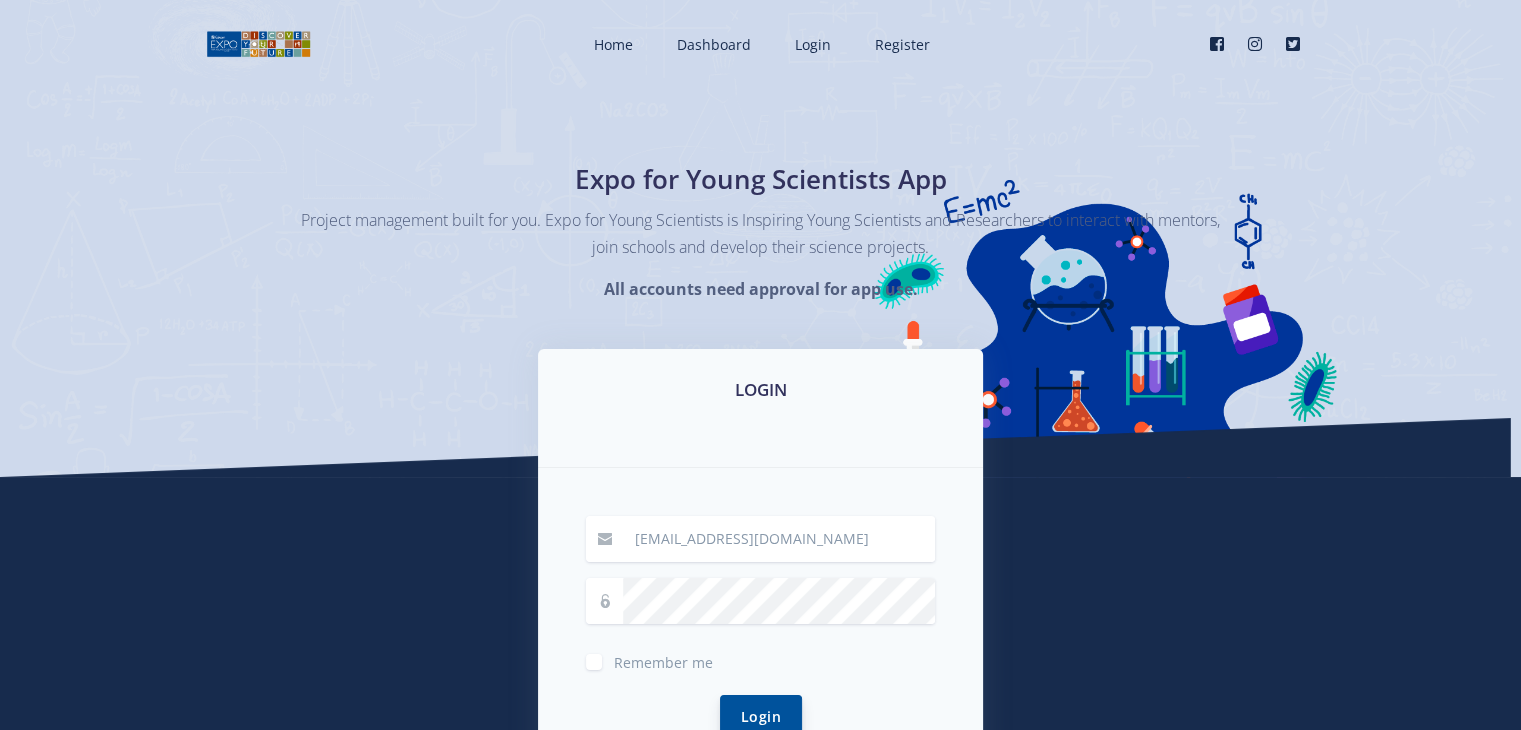click on "Login" at bounding box center (761, 716) 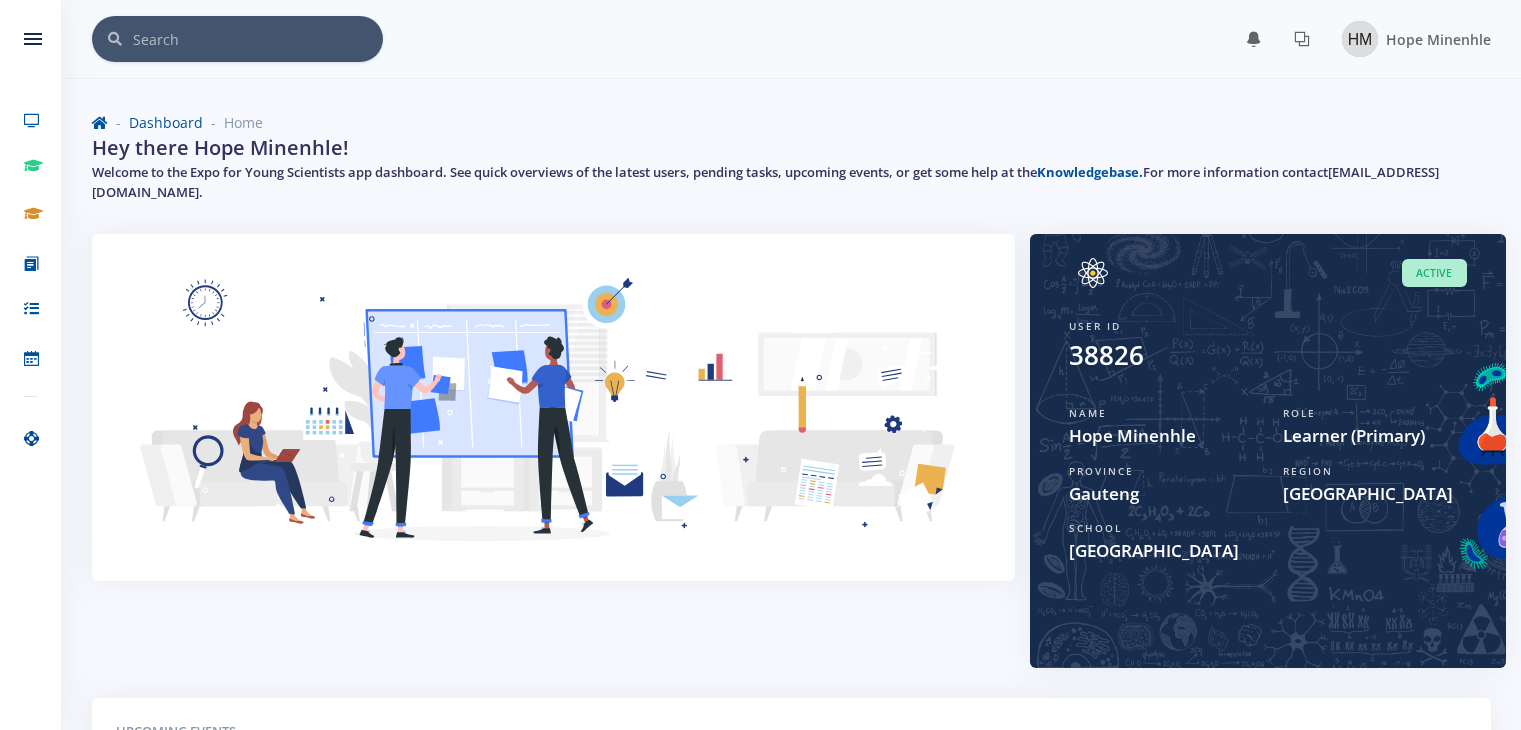 scroll, scrollTop: 0, scrollLeft: 0, axis: both 